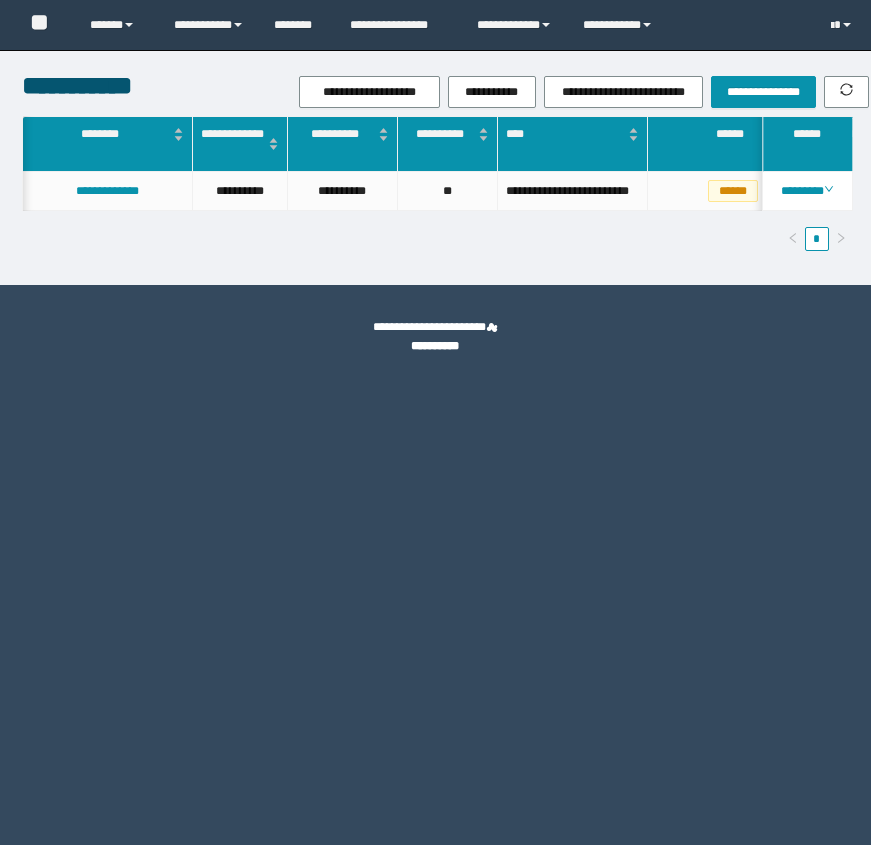 scroll, scrollTop: 0, scrollLeft: 53, axis: horizontal 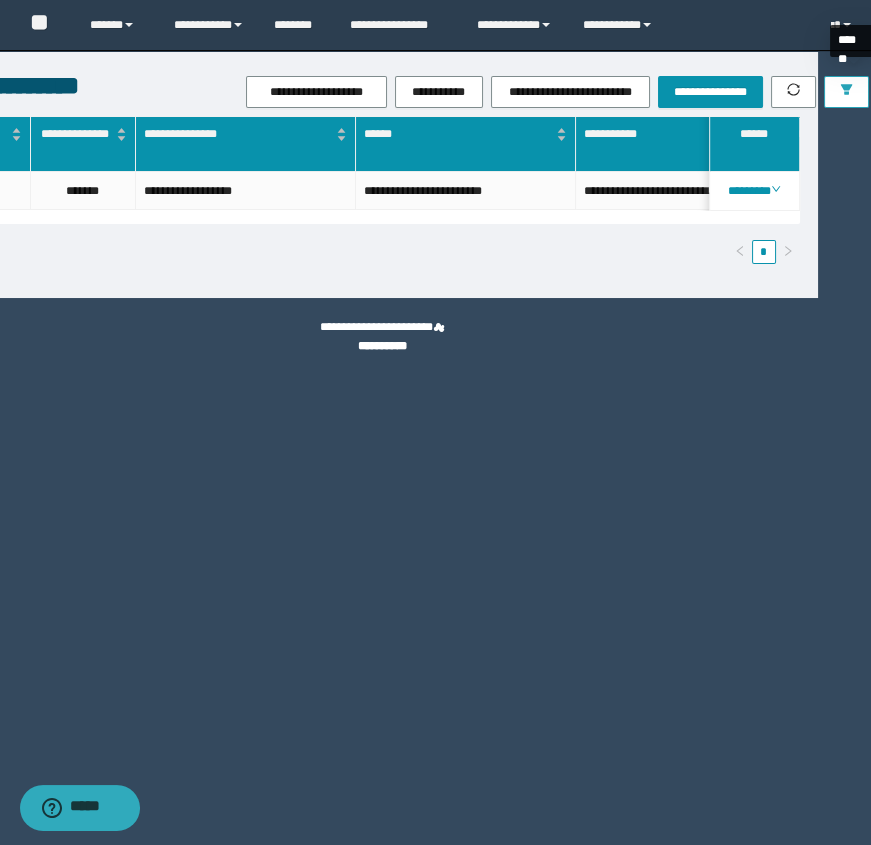 click 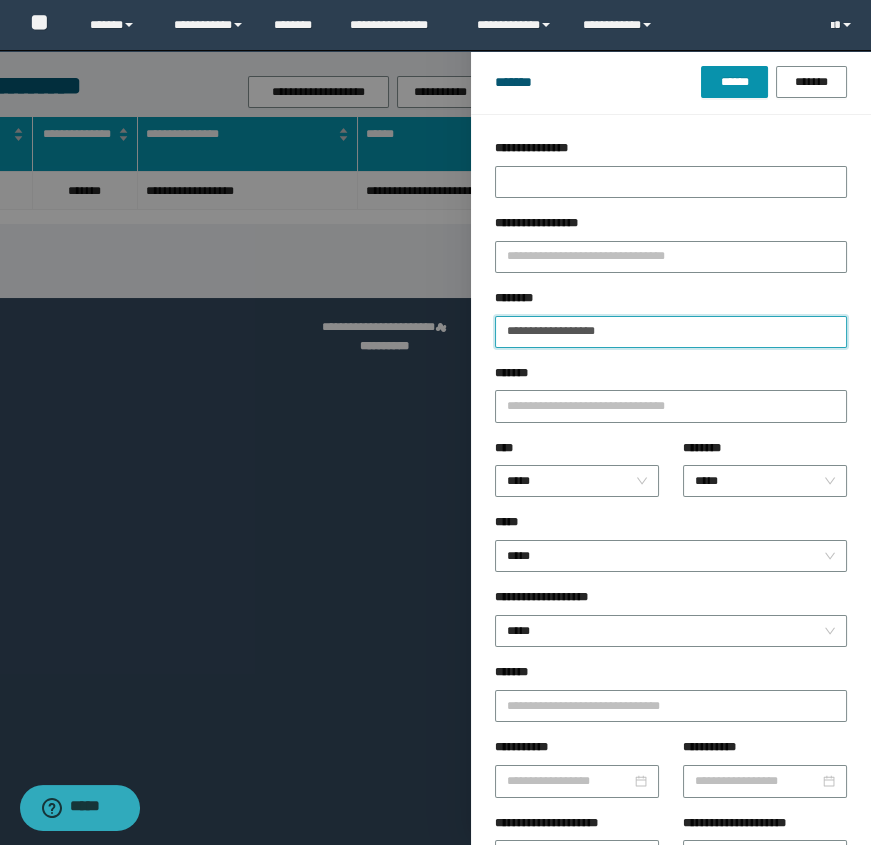click on "**********" at bounding box center [671, 332] 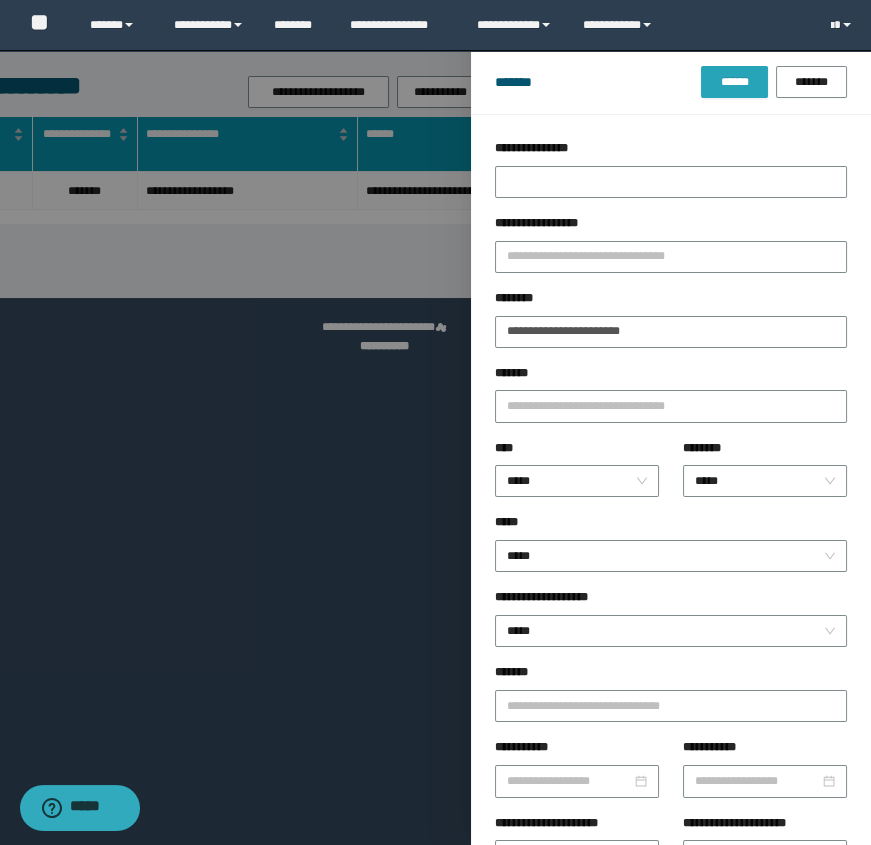 click on "******" at bounding box center (734, 82) 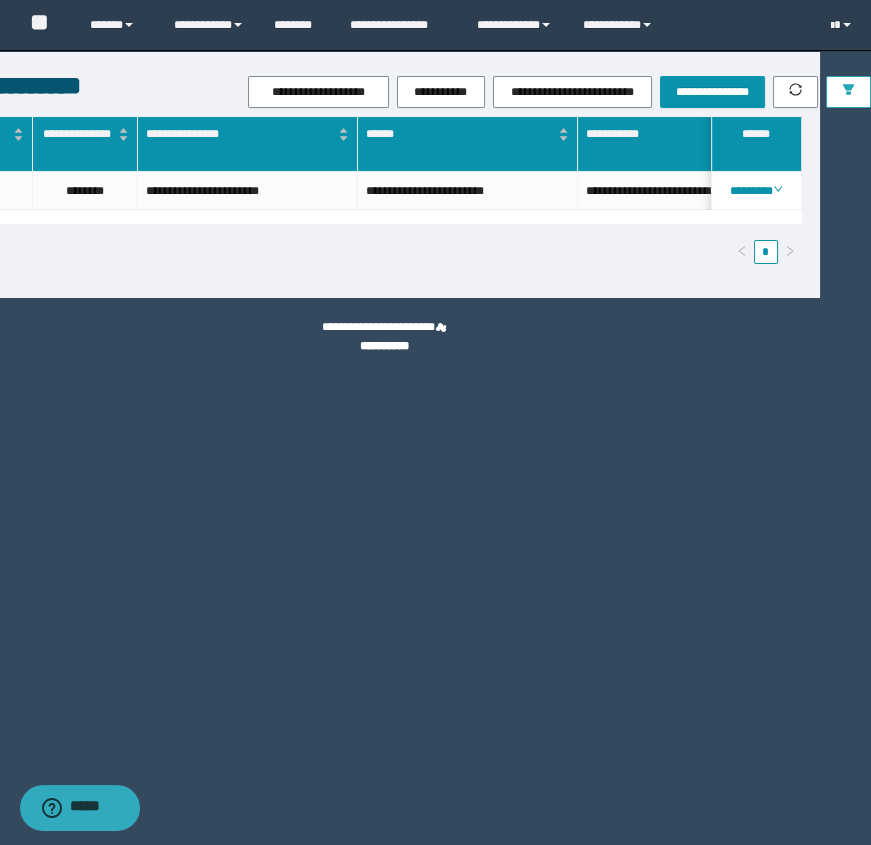 scroll, scrollTop: 0, scrollLeft: 569, axis: horizontal 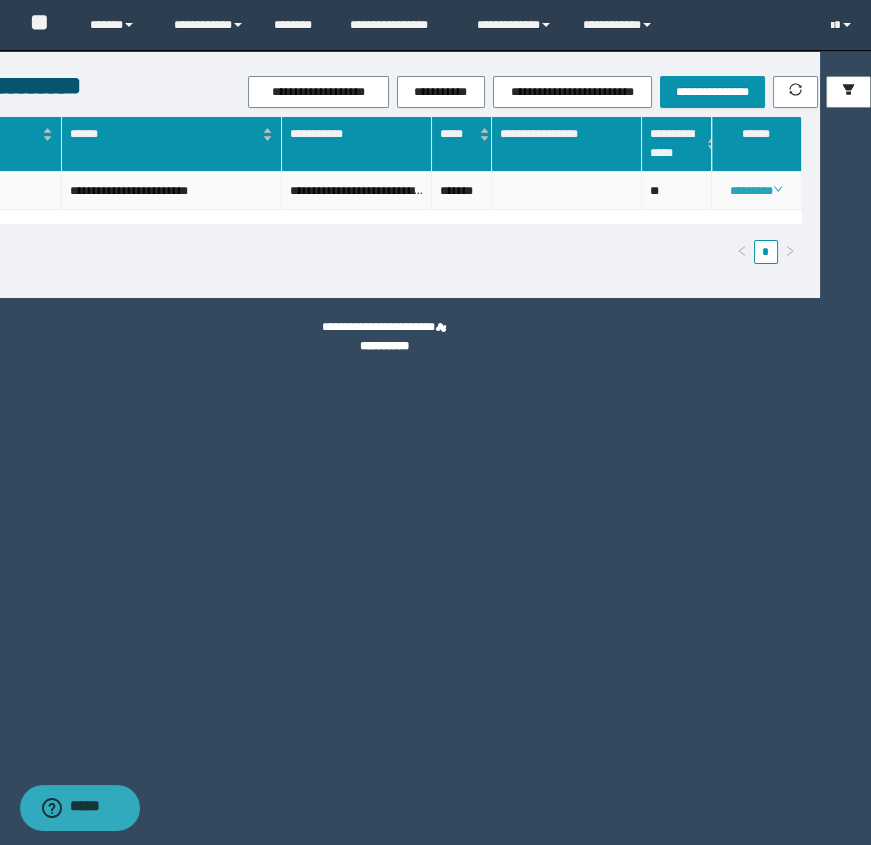 click on "********" at bounding box center [756, 191] 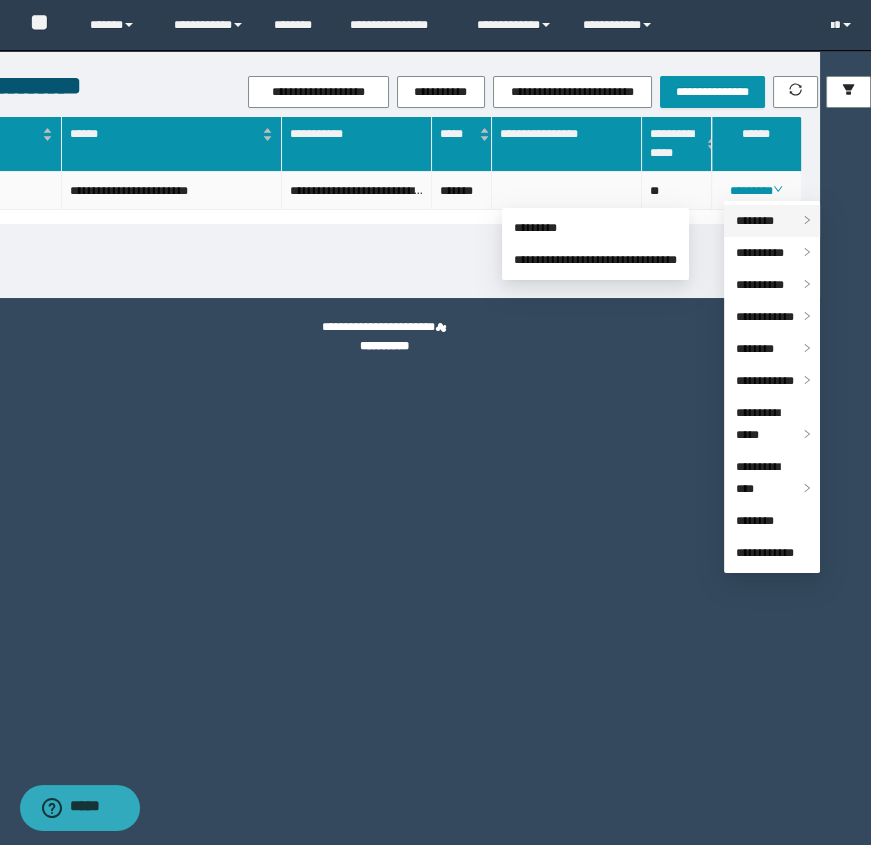 click on "********" at bounding box center (755, 221) 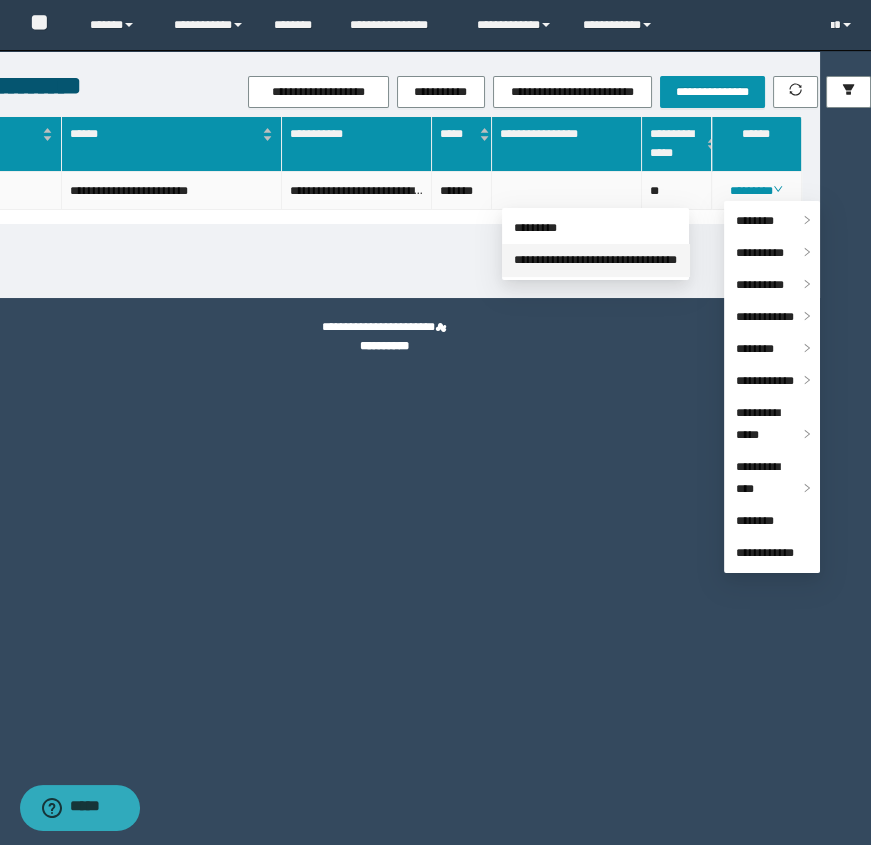 click on "**********" at bounding box center (595, 260) 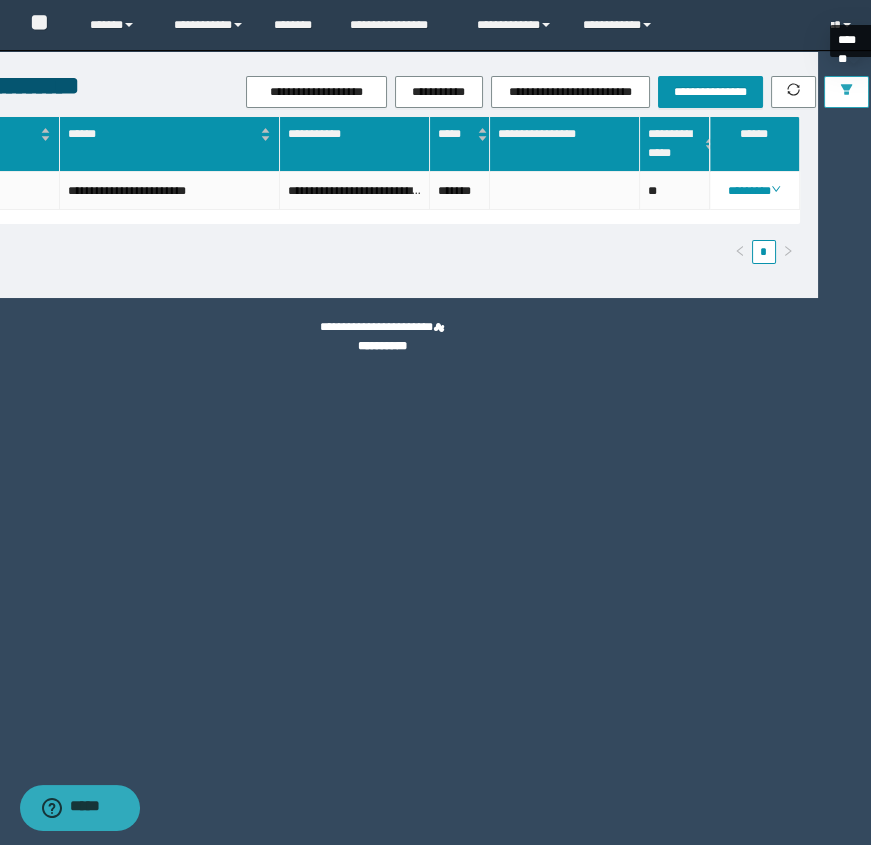 click at bounding box center [846, 92] 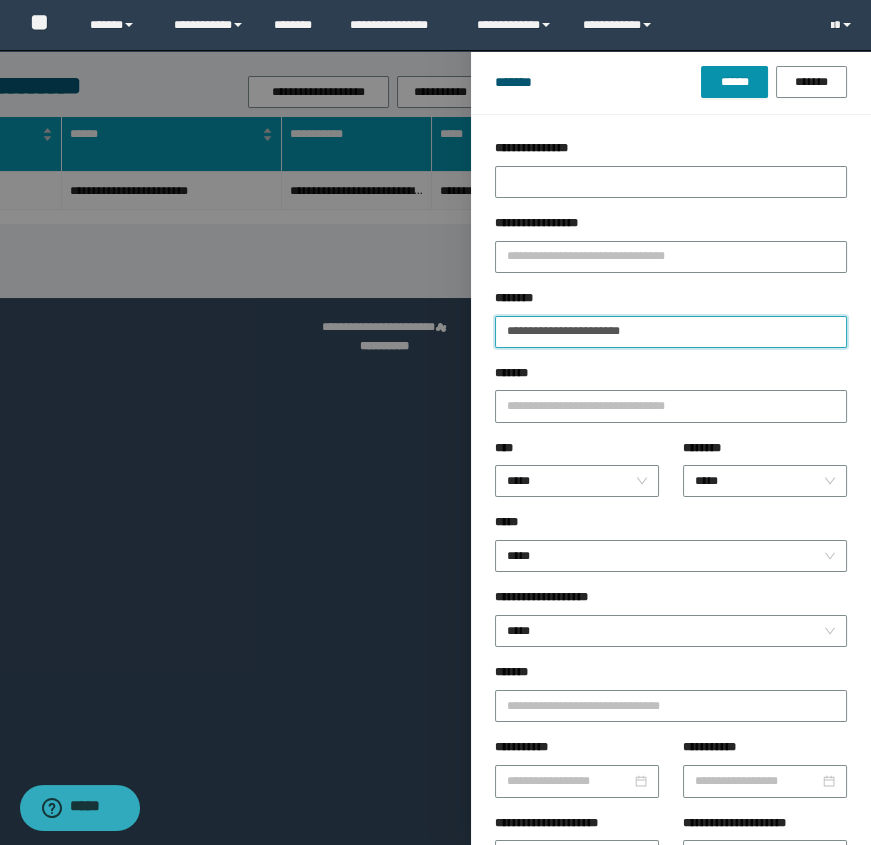 click on "**********" at bounding box center [671, 332] 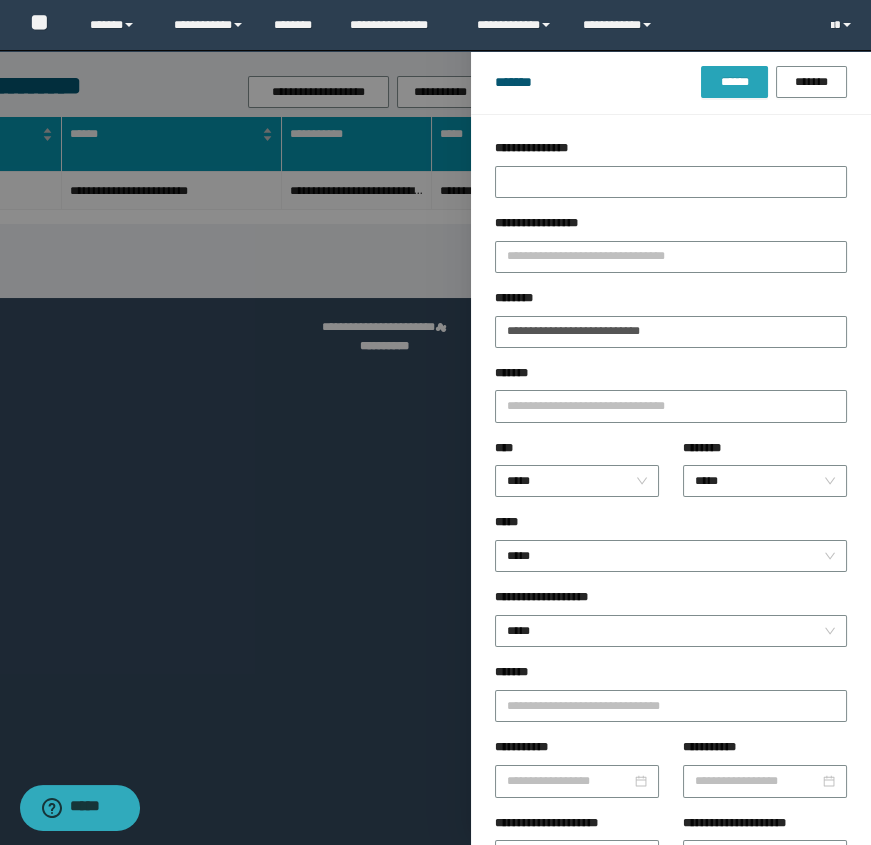 click on "******" at bounding box center [734, 82] 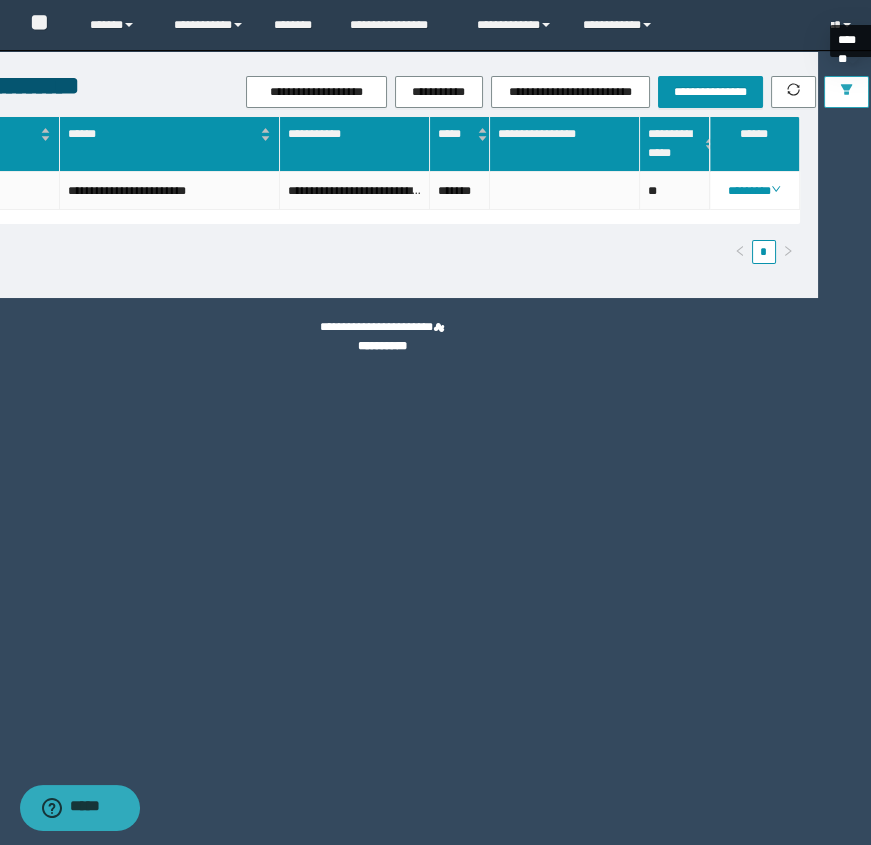 click at bounding box center [846, 92] 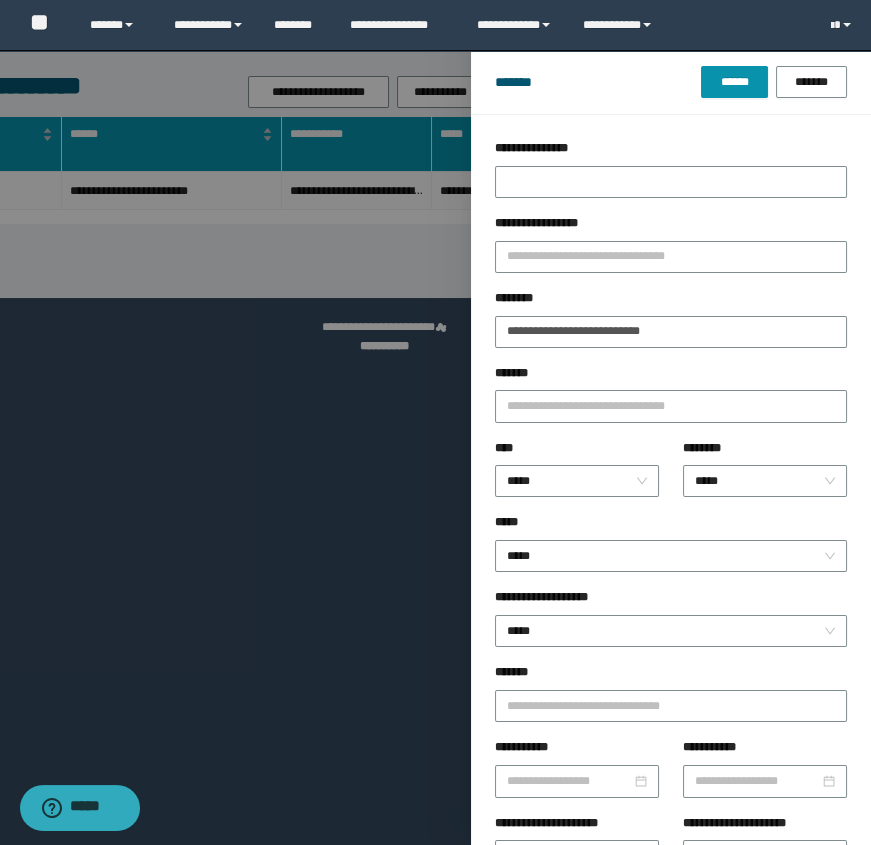 click at bounding box center (435, 422) 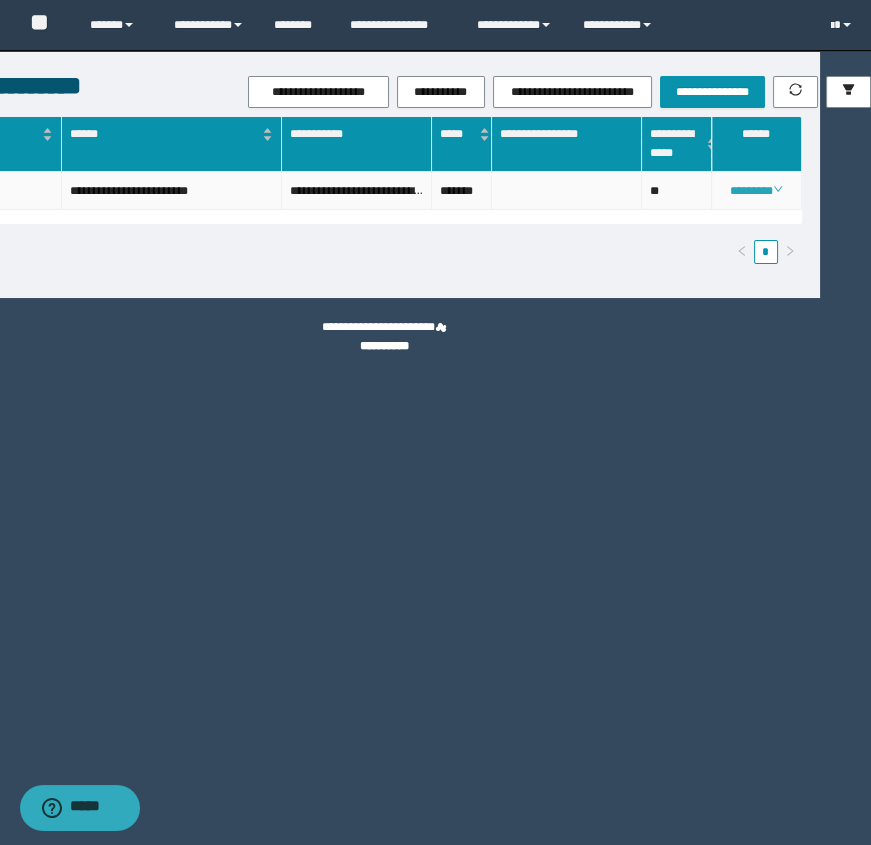 click on "********" at bounding box center (756, 191) 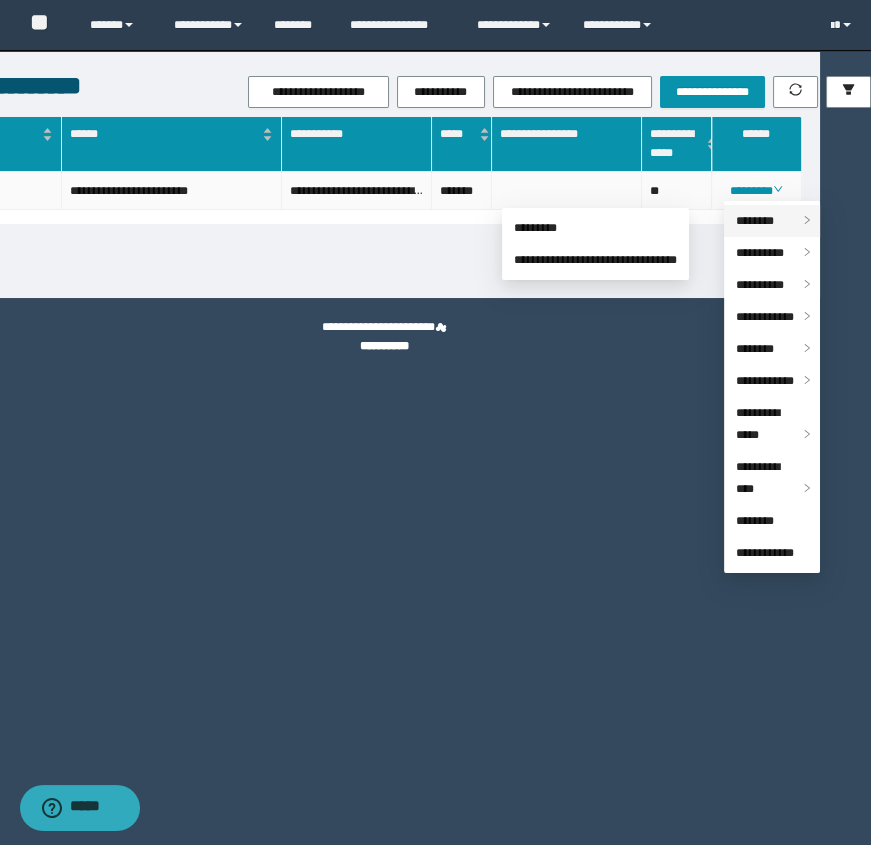 click on "********" at bounding box center (755, 221) 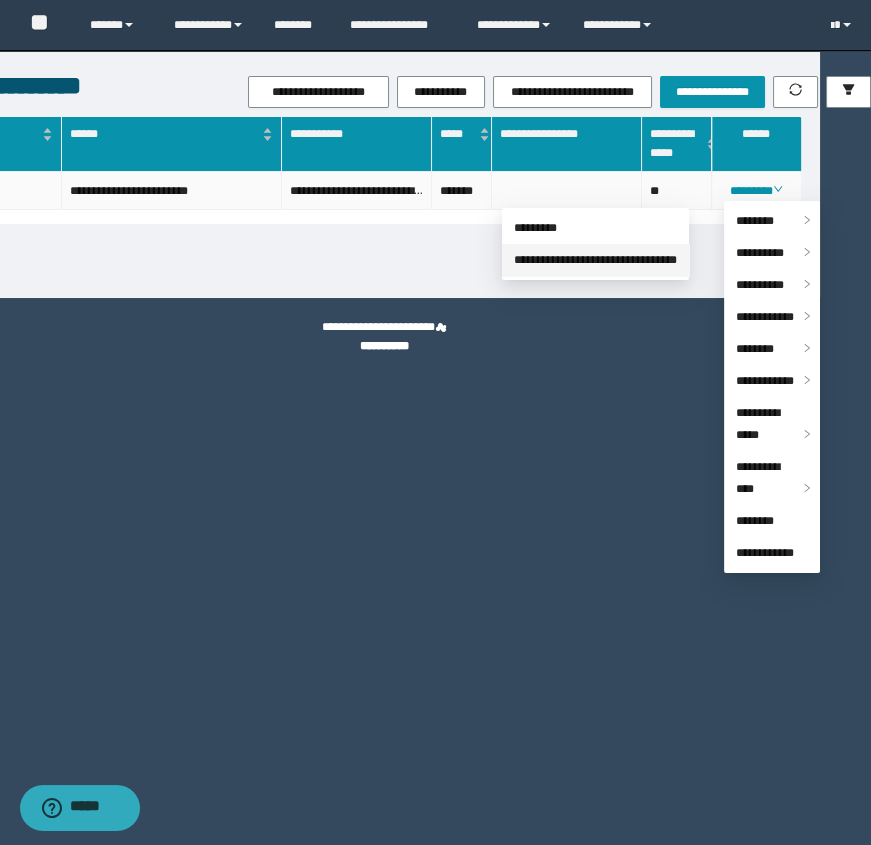 click on "**********" at bounding box center [595, 260] 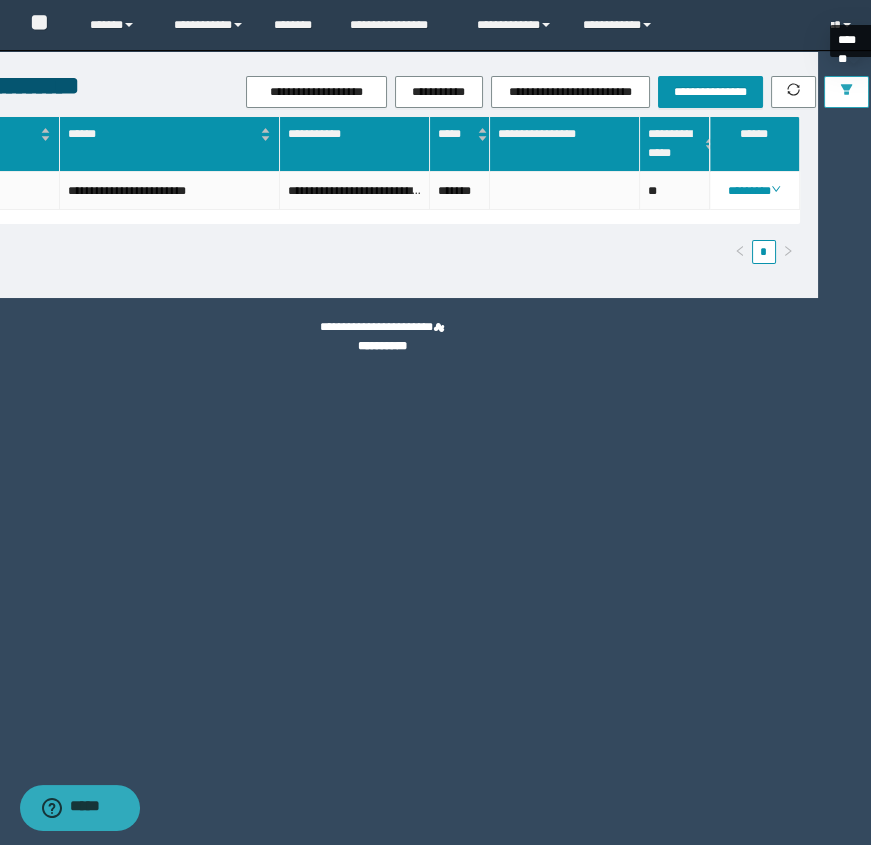 click at bounding box center (846, 92) 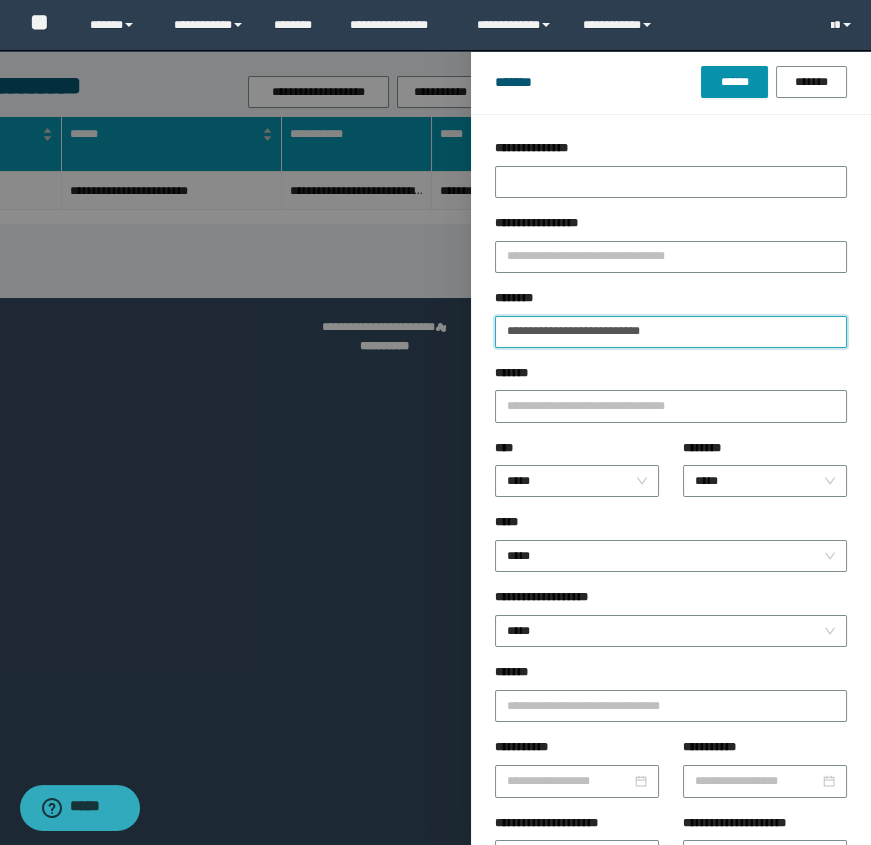click on "**********" at bounding box center [671, 332] 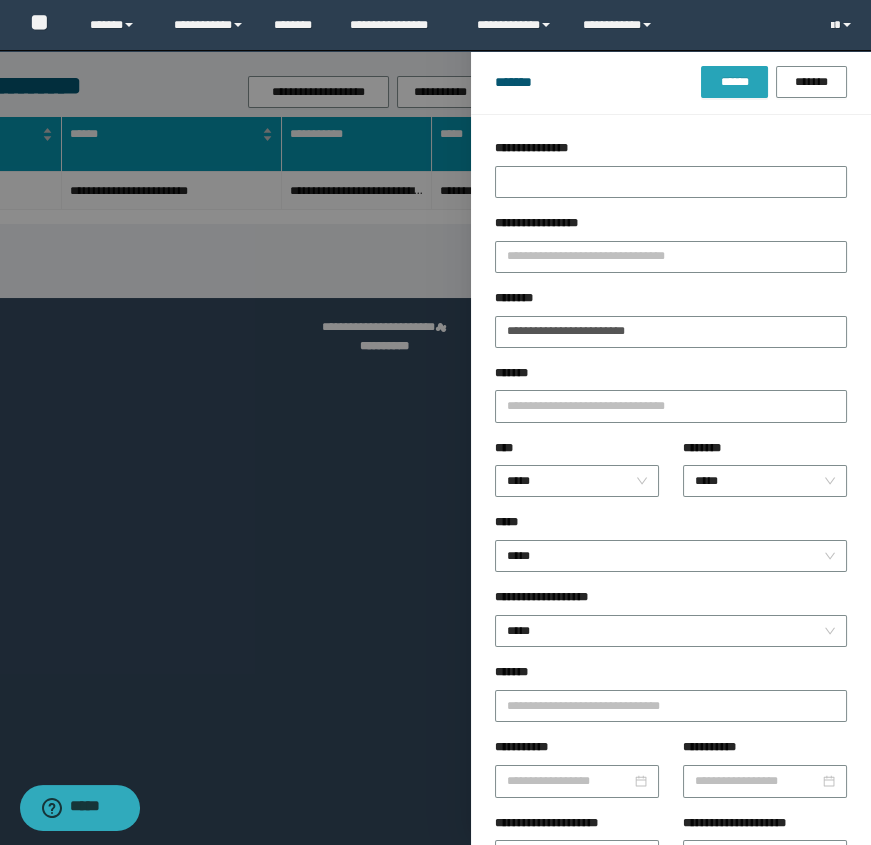 click on "******" at bounding box center [734, 82] 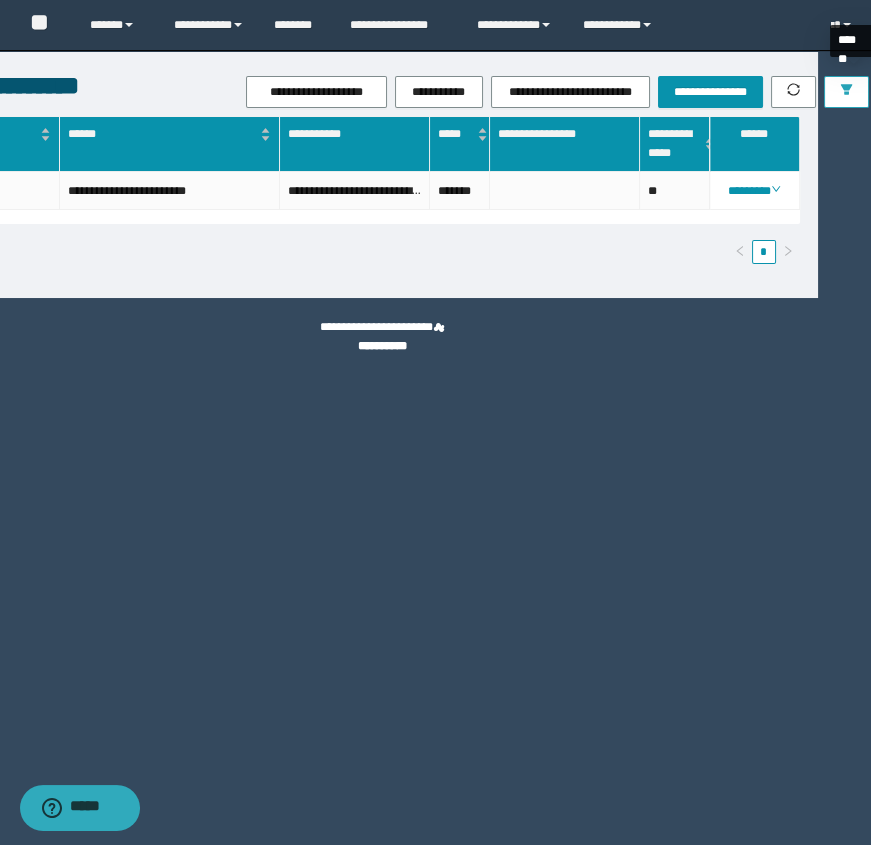 click 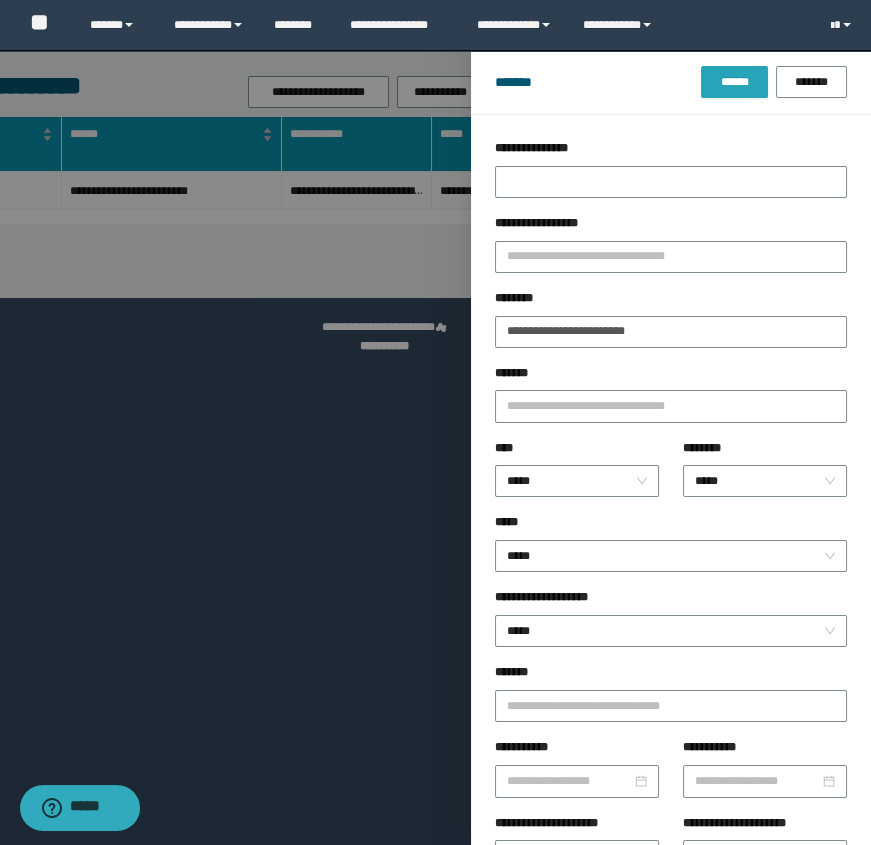 click on "******" at bounding box center [734, 82] 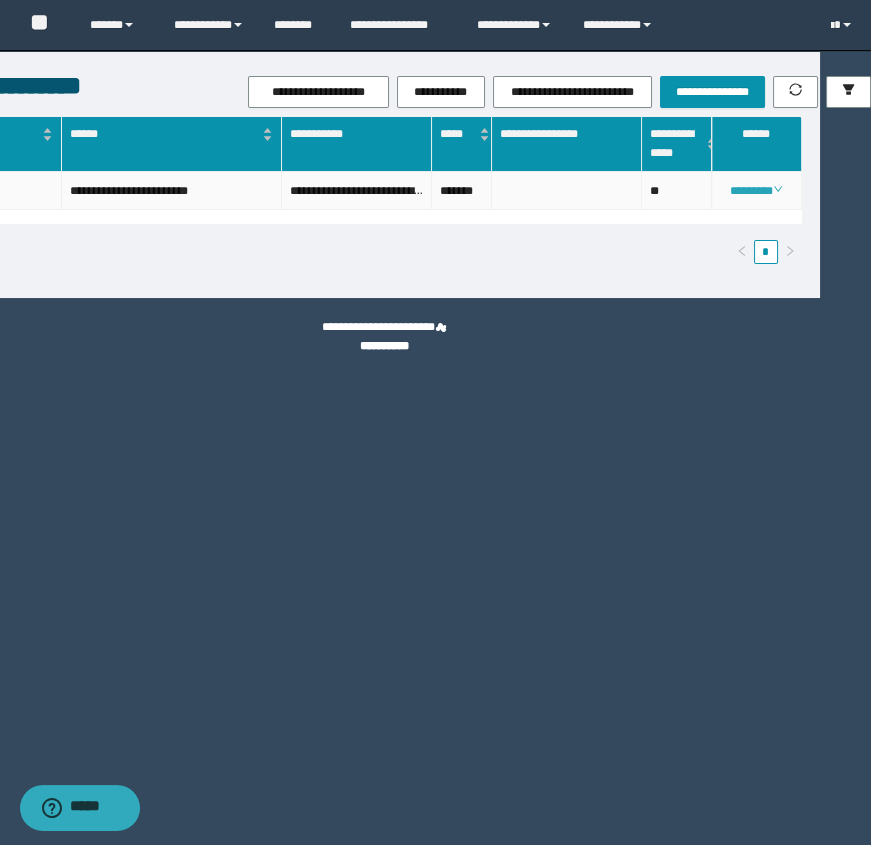 click on "********" at bounding box center (756, 191) 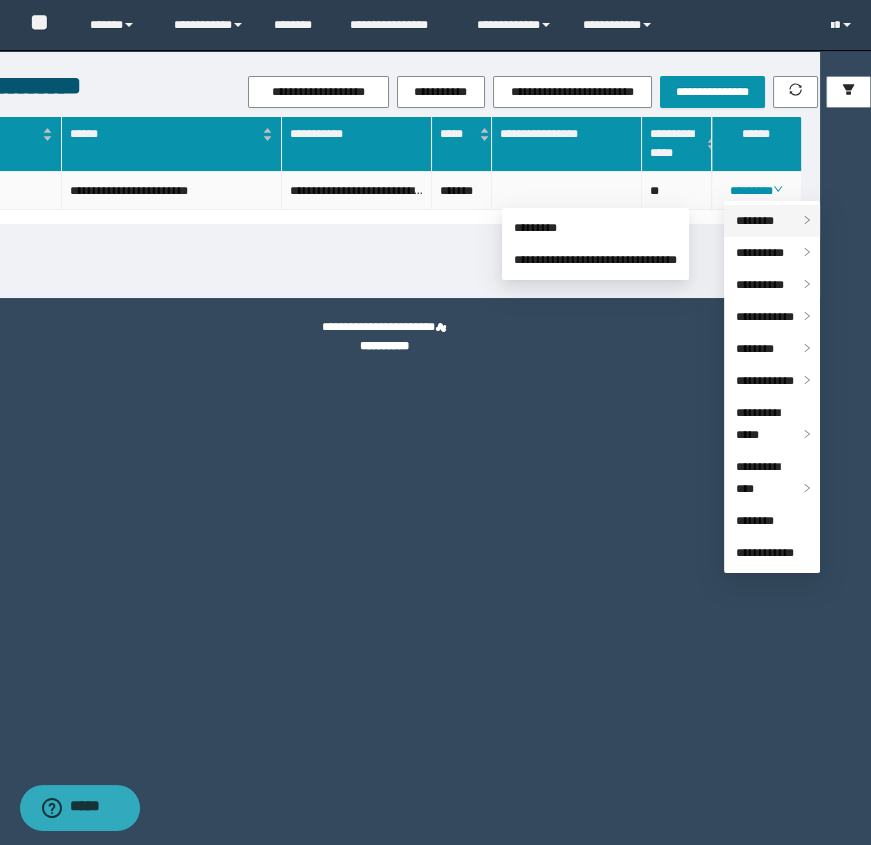 click on "********" at bounding box center (755, 221) 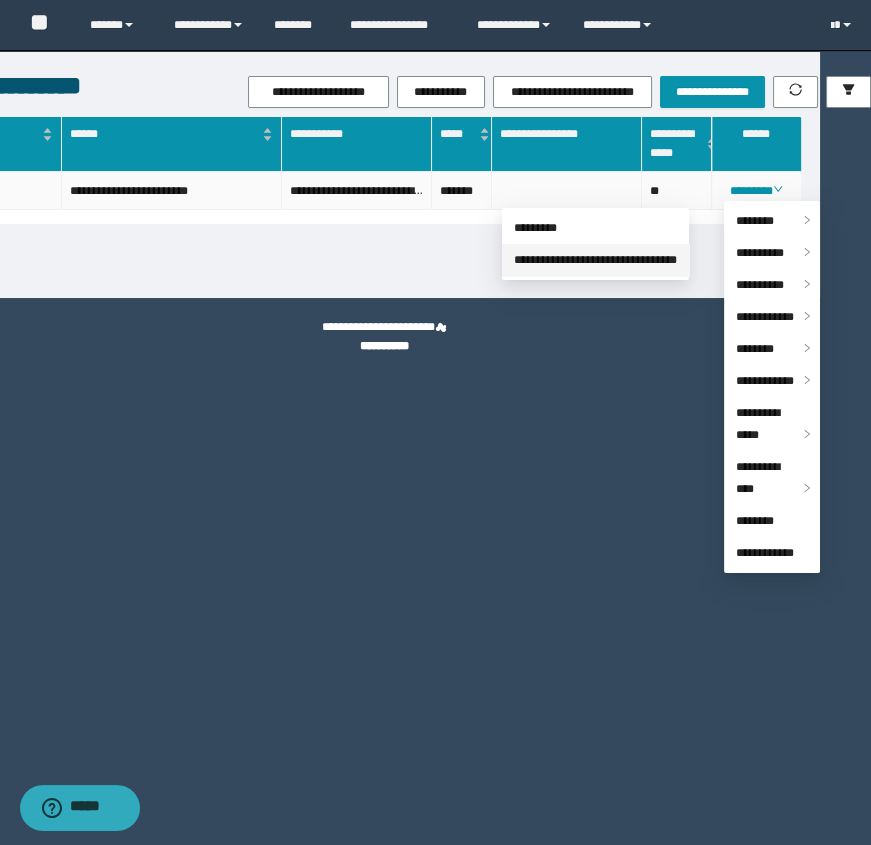 click on "**********" at bounding box center [595, 260] 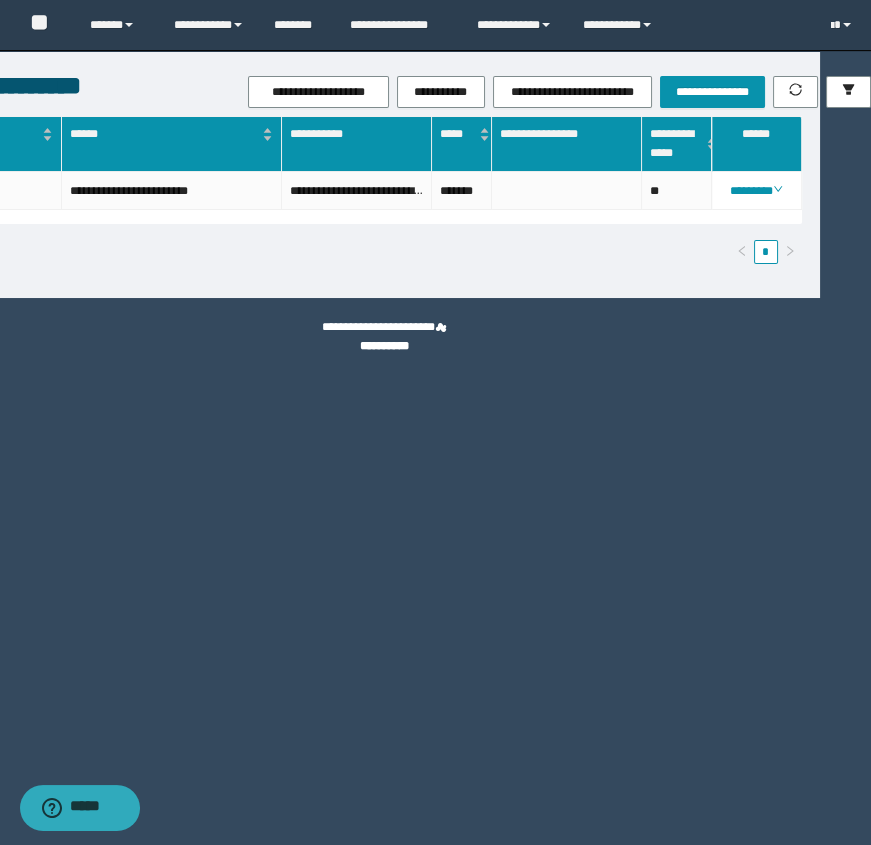 click on "**********" at bounding box center (384, 422) 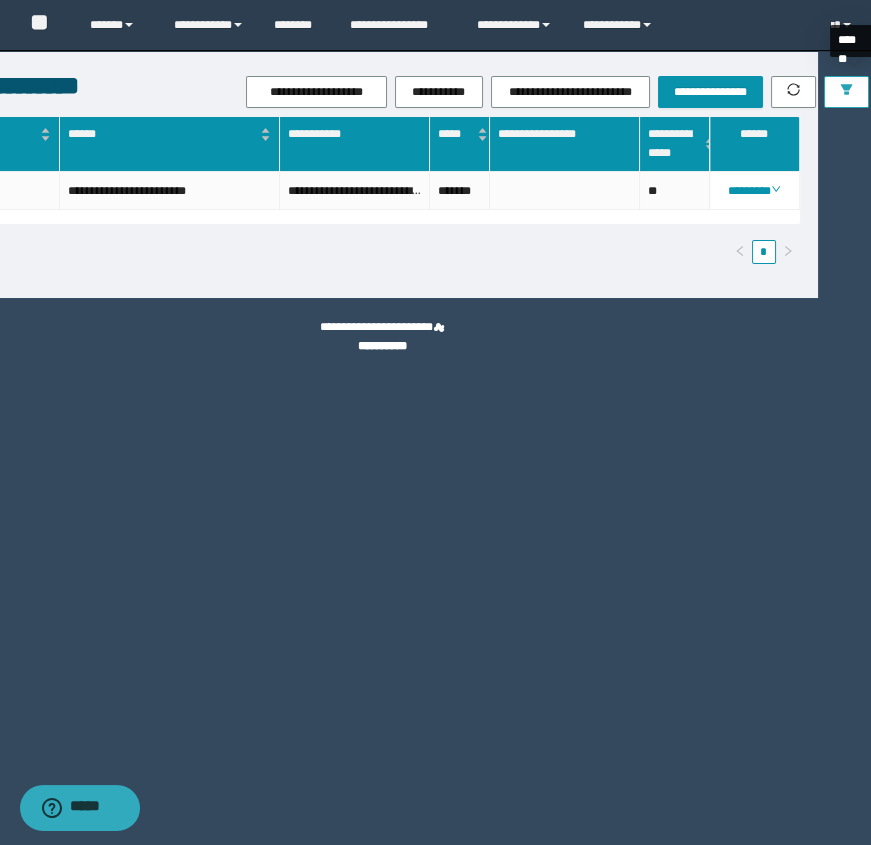 click at bounding box center (846, 92) 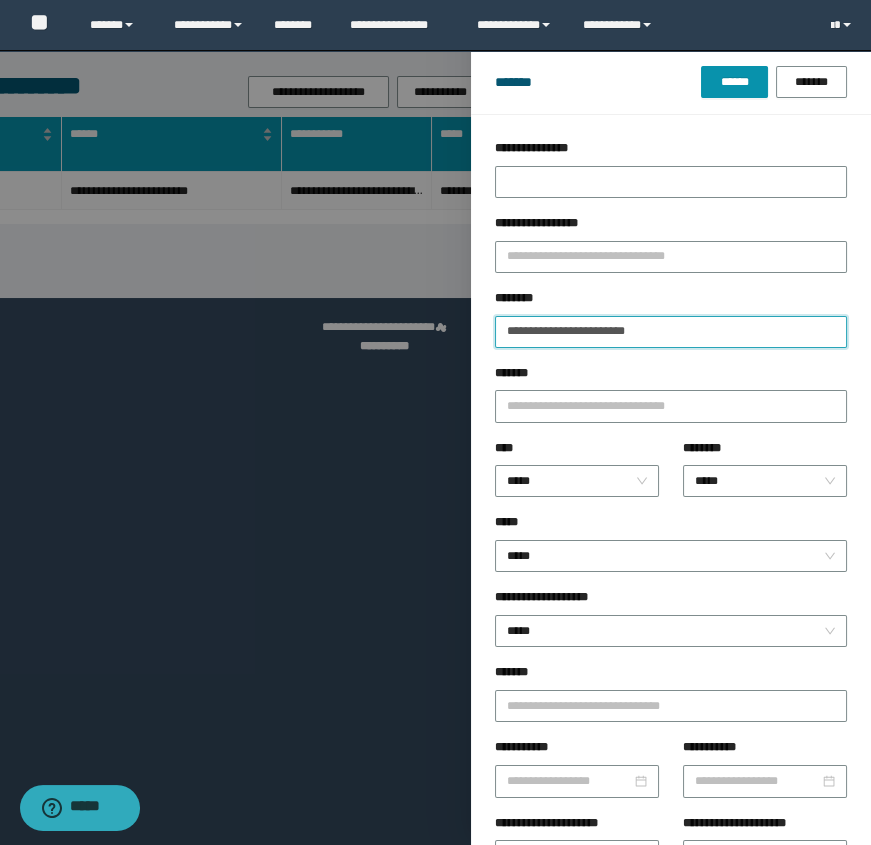 click on "**********" at bounding box center (671, 332) 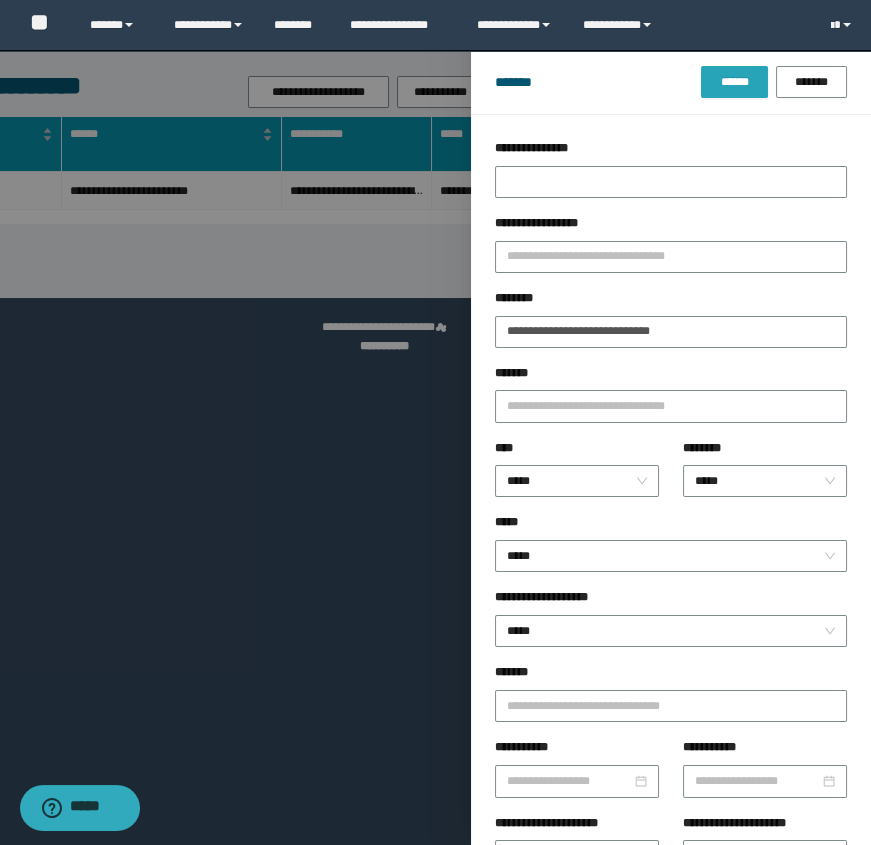 click on "******" at bounding box center (734, 82) 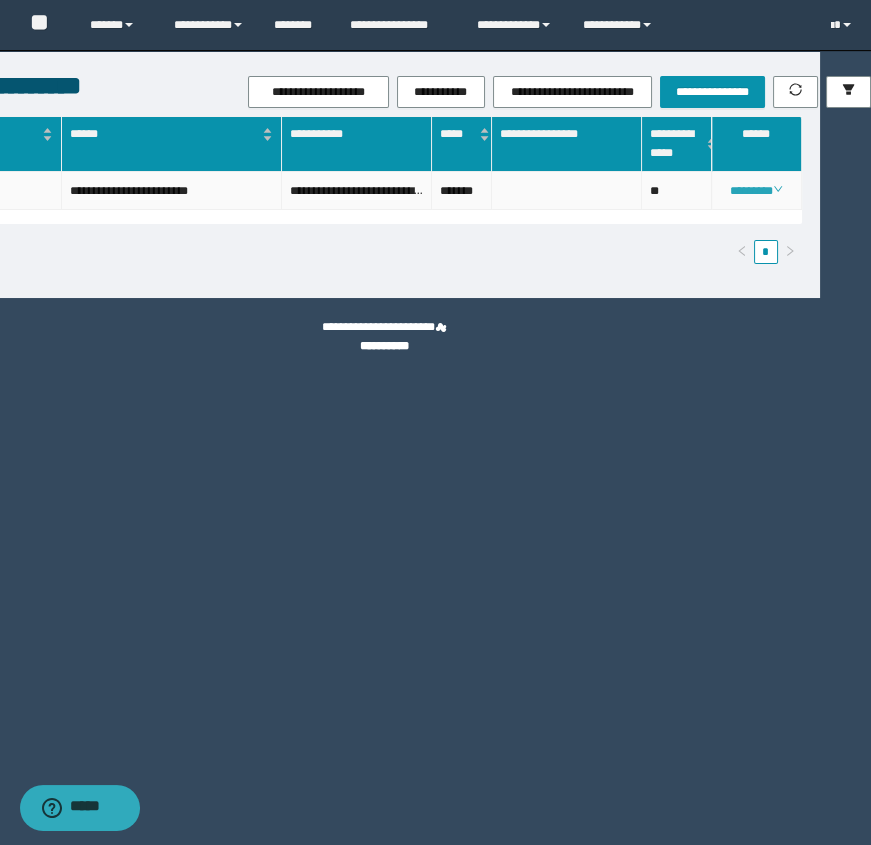 click on "********" at bounding box center (756, 191) 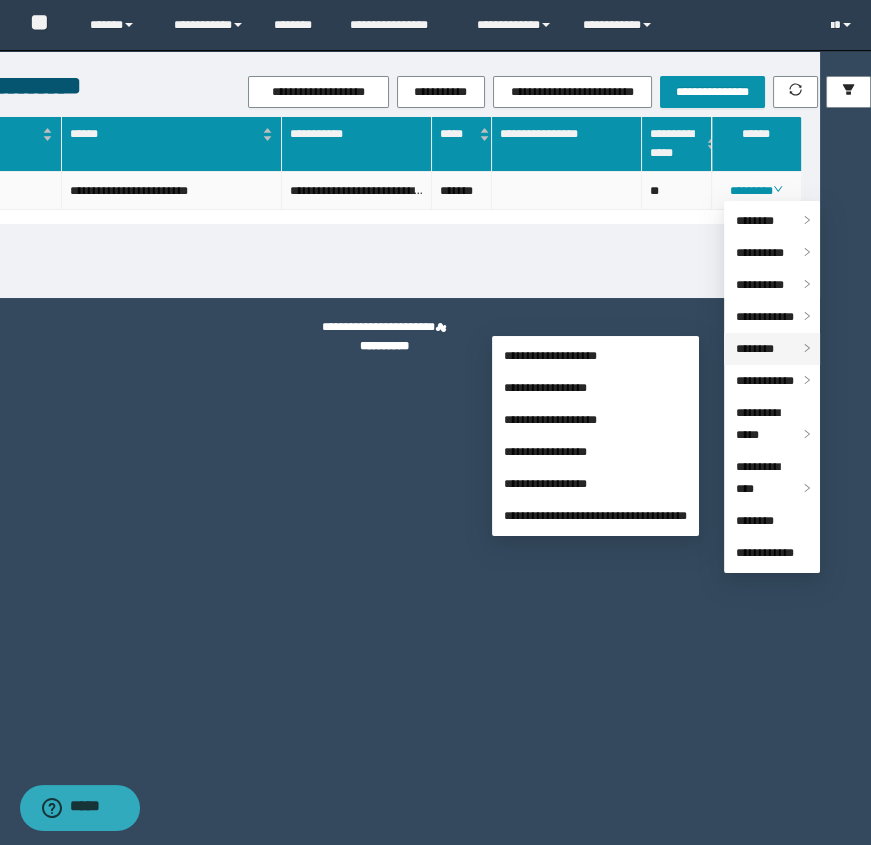 click on "********" at bounding box center [772, 349] 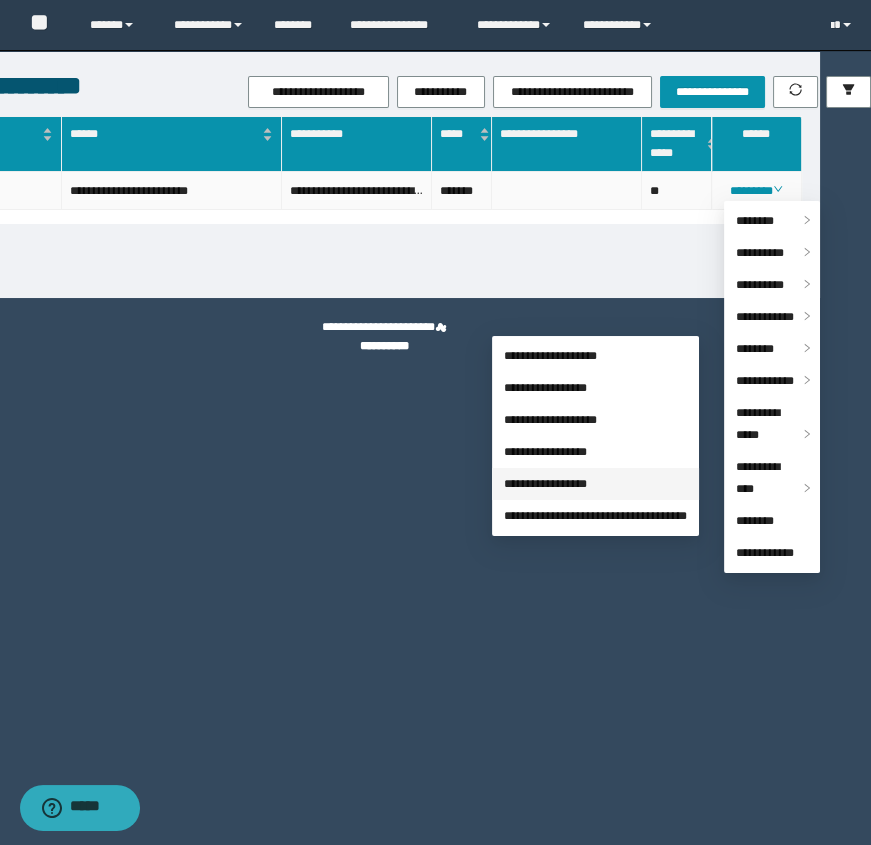 click on "**********" at bounding box center [545, 484] 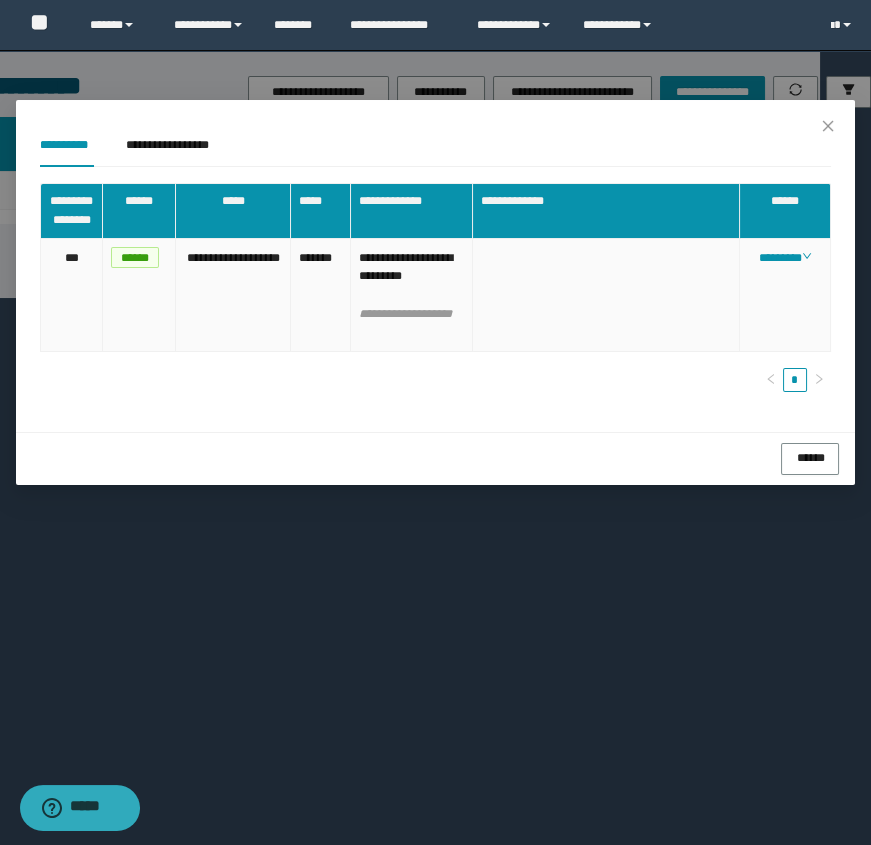click on "********" at bounding box center (785, 295) 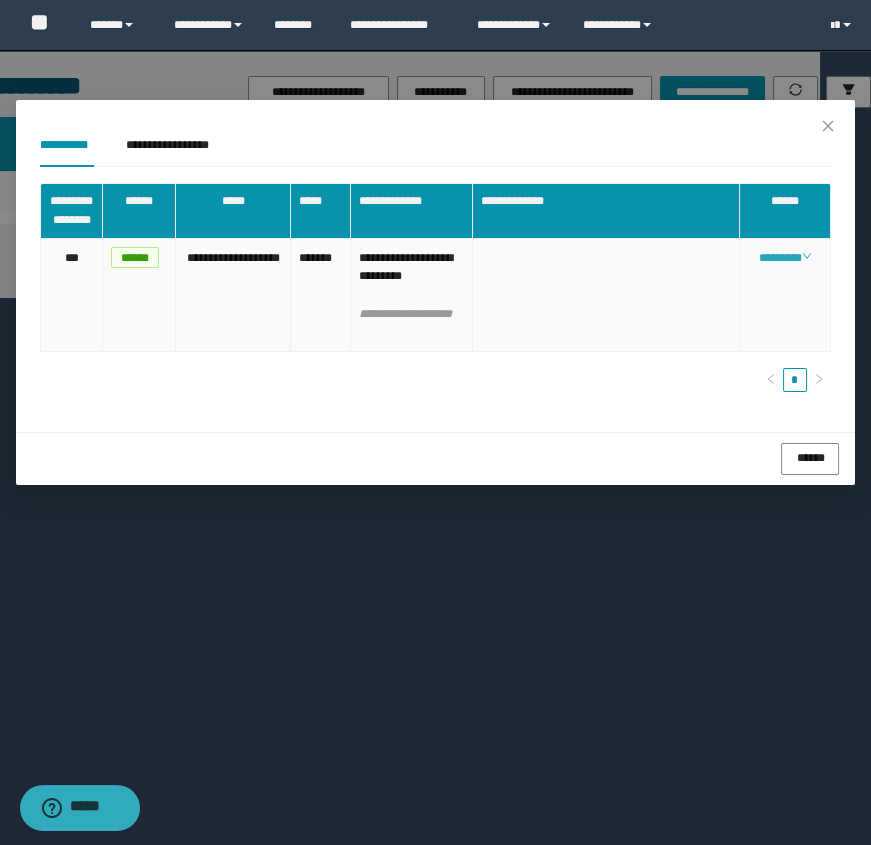 click on "********" at bounding box center [785, 258] 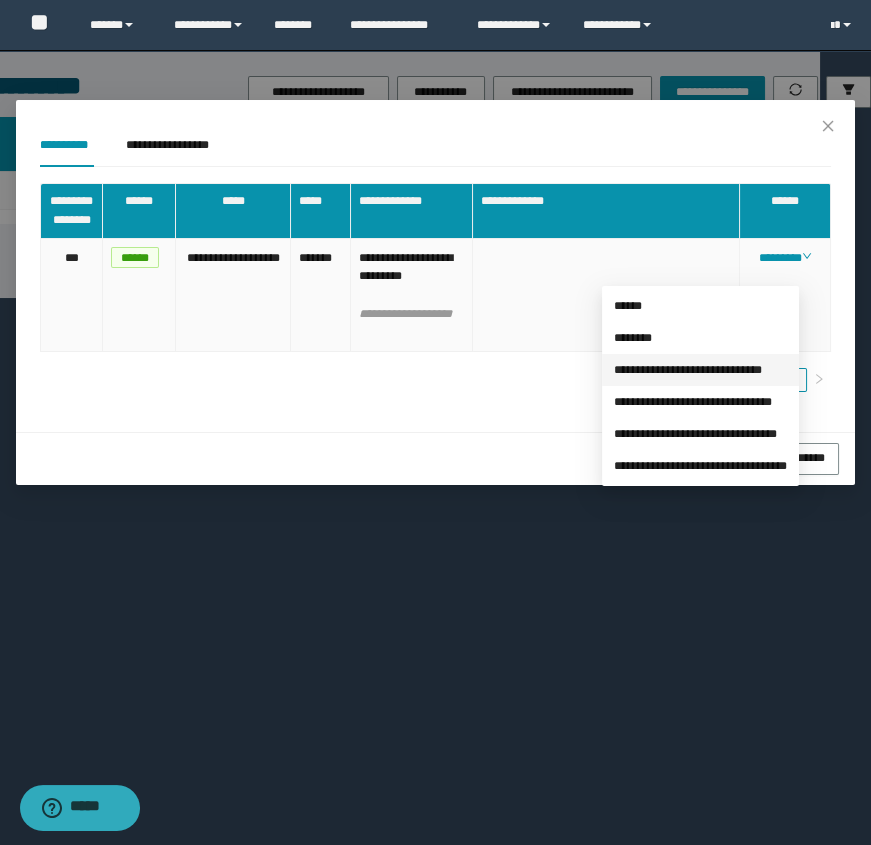 click on "**********" at bounding box center (688, 370) 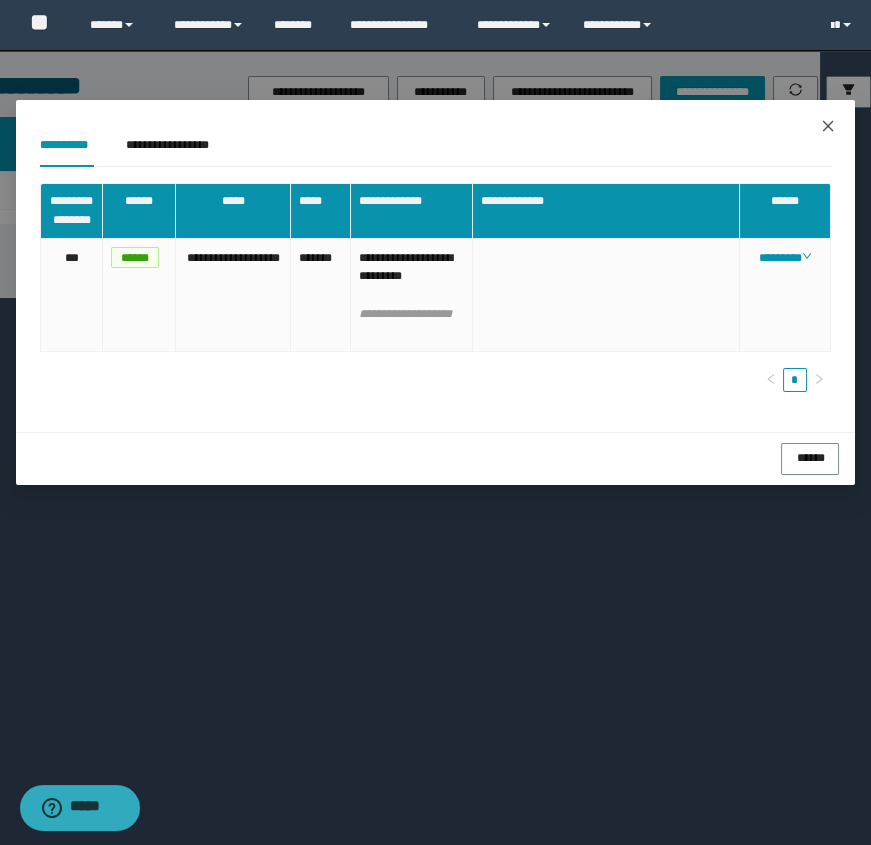 click at bounding box center [828, 127] 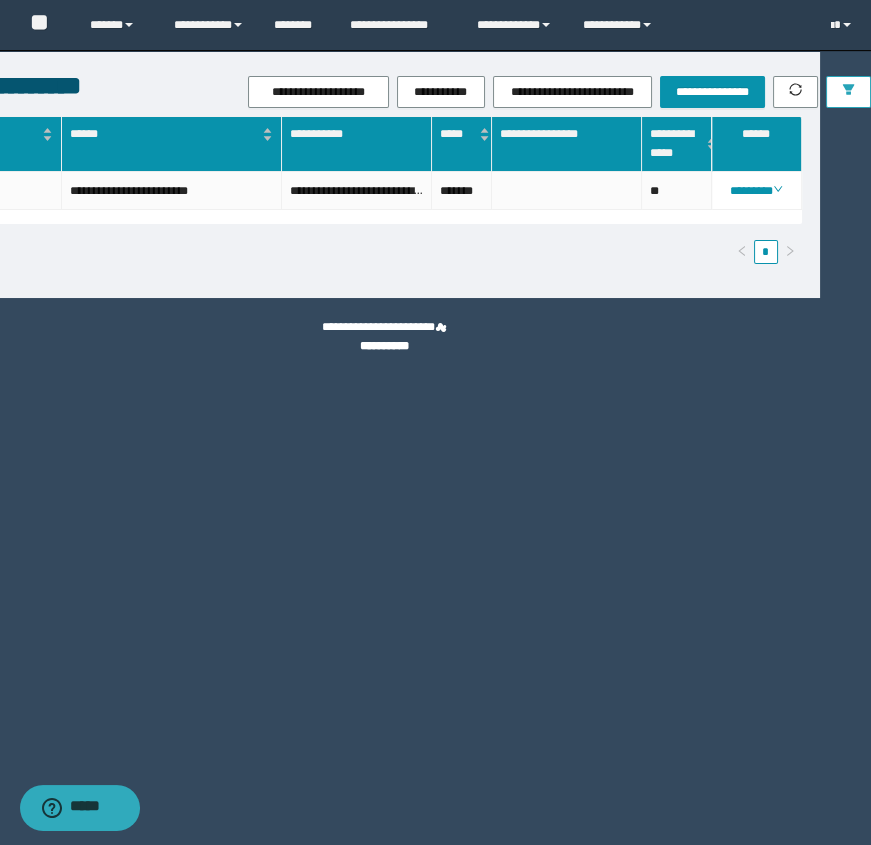 click at bounding box center [848, 92] 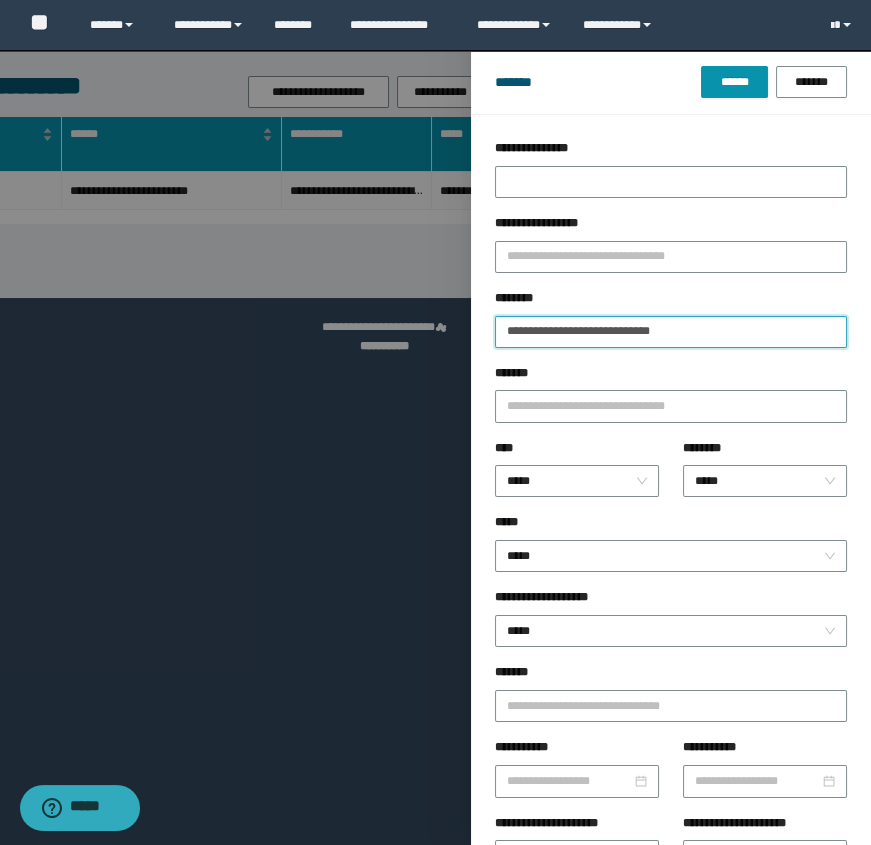 click on "**********" at bounding box center [671, 332] 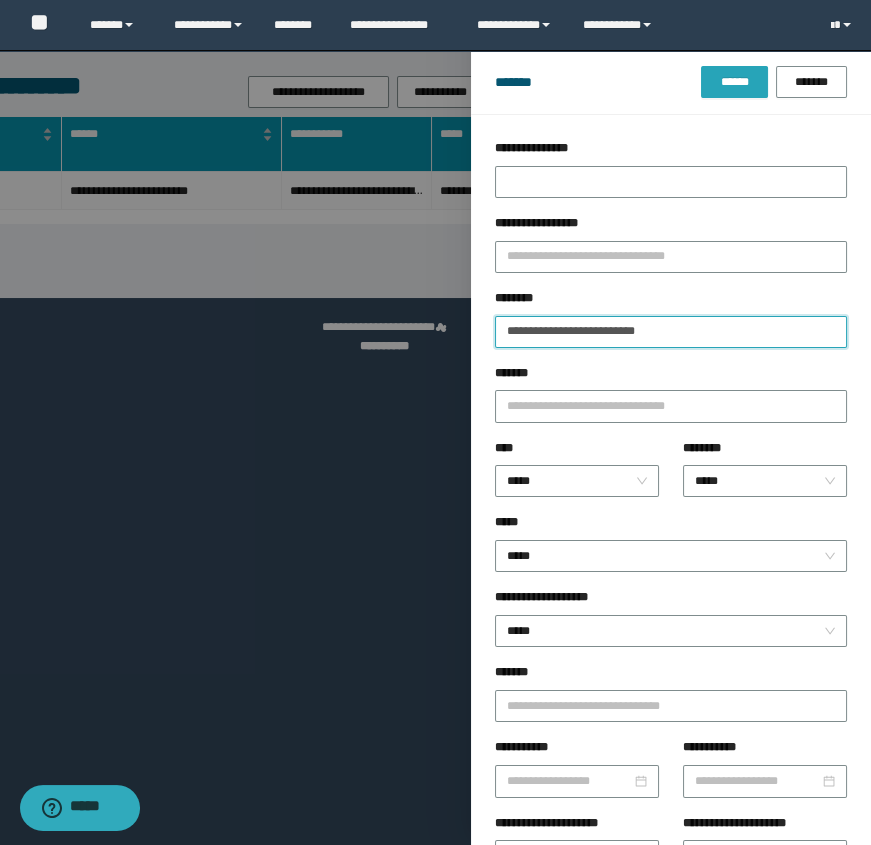 type on "**********" 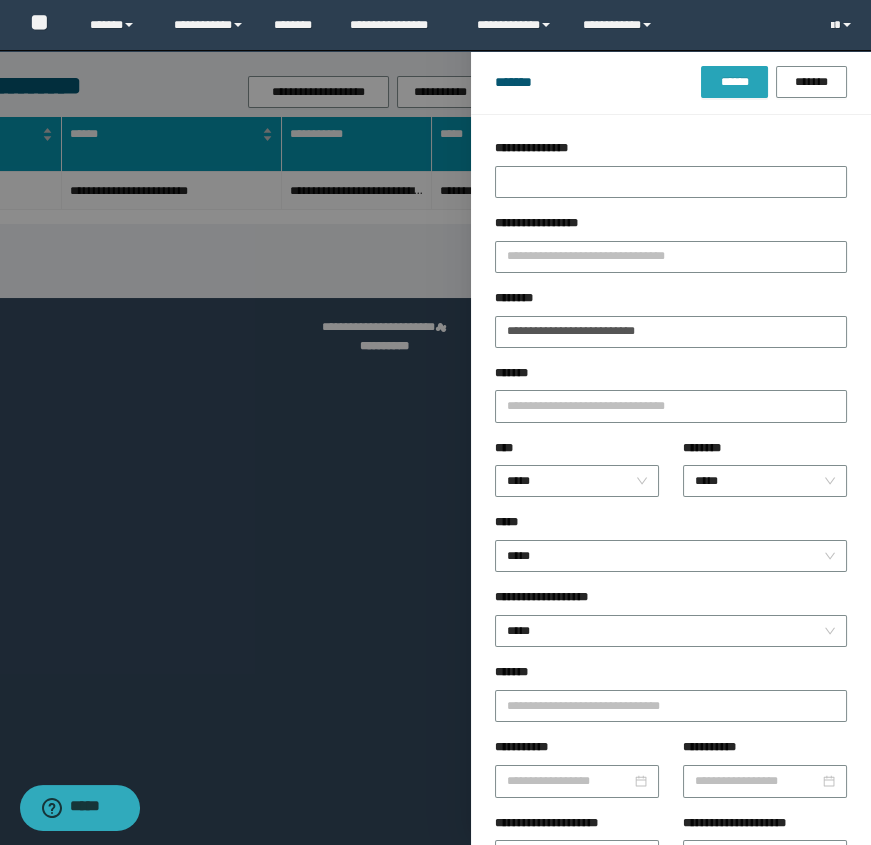 click on "******" at bounding box center [734, 82] 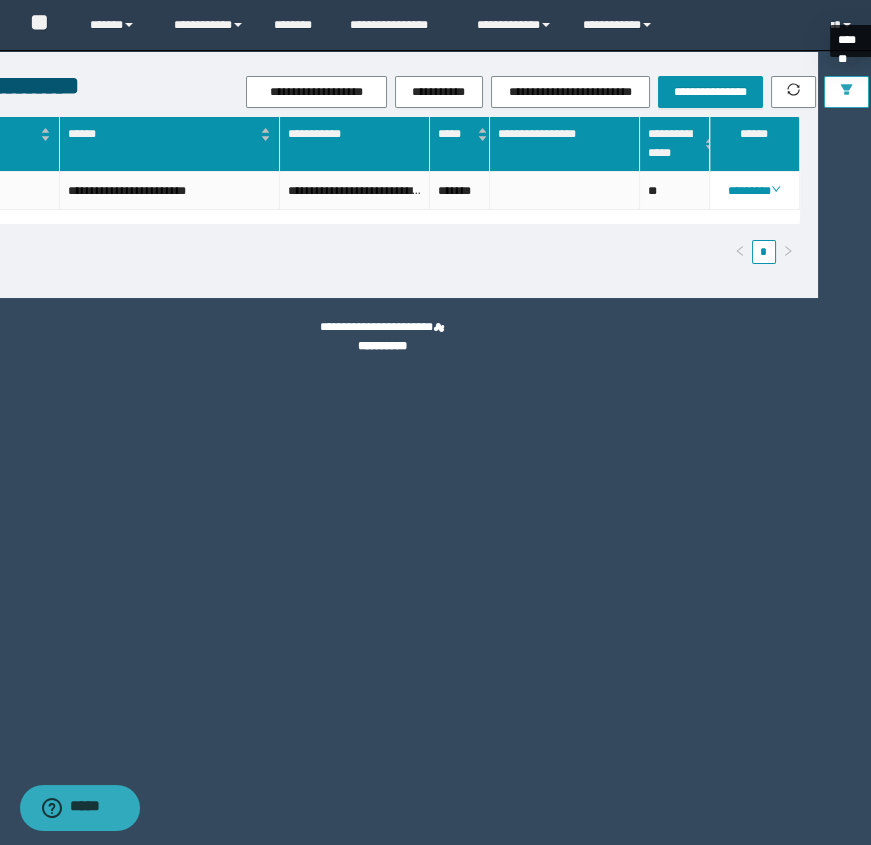 click at bounding box center [846, 92] 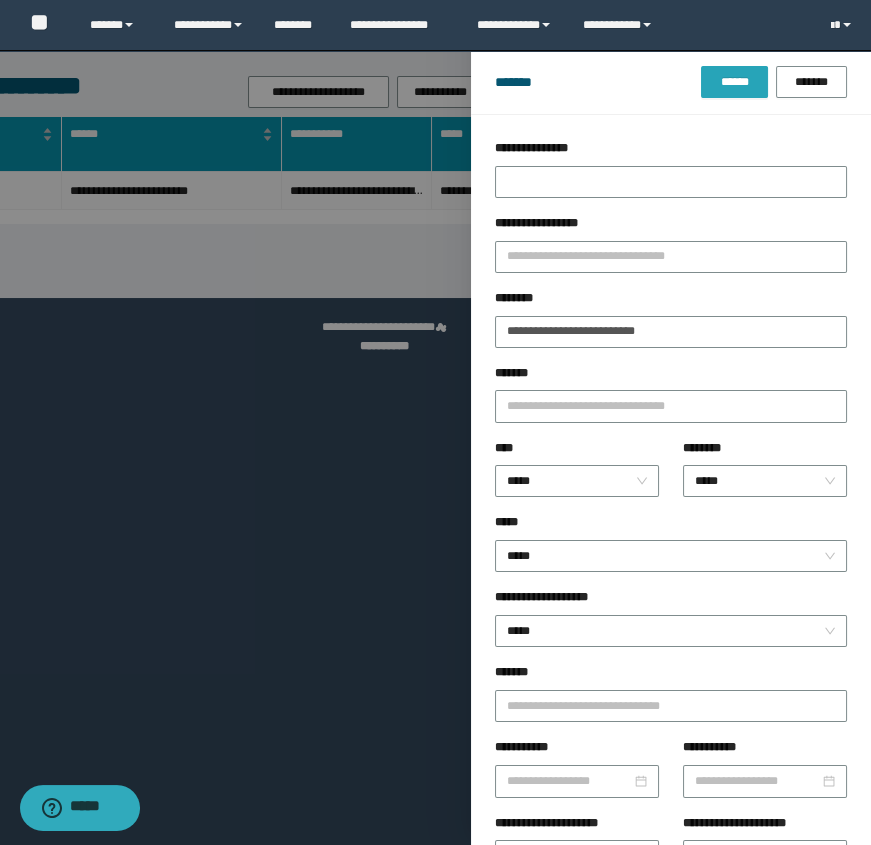 click on "******" at bounding box center (734, 82) 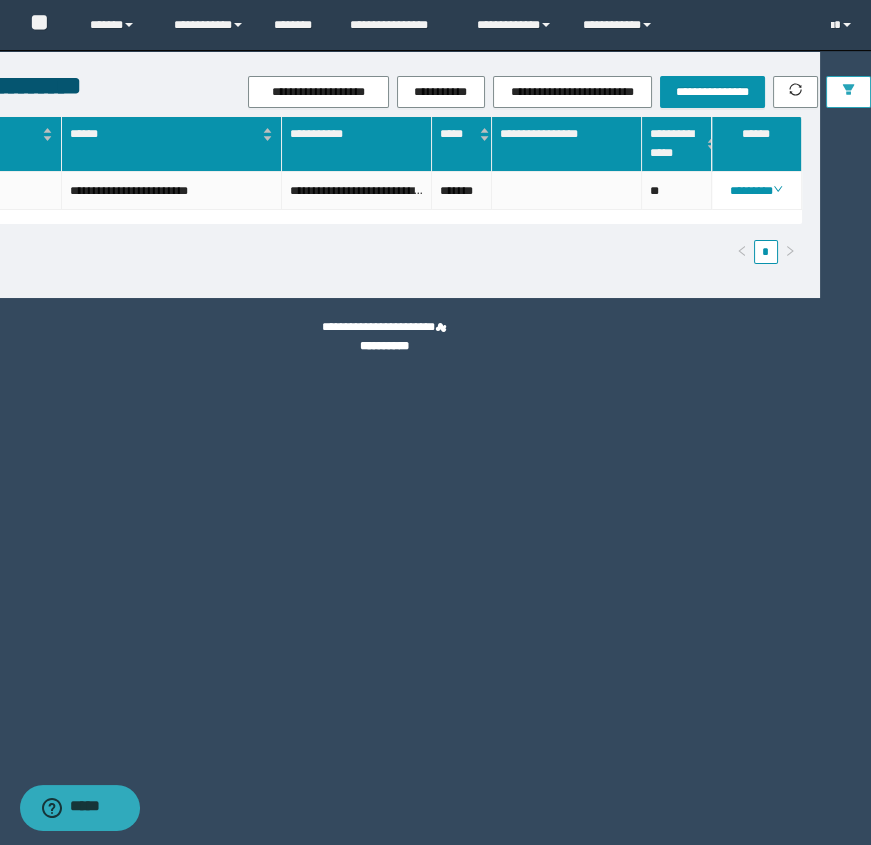 scroll, scrollTop: 0, scrollLeft: 1057, axis: horizontal 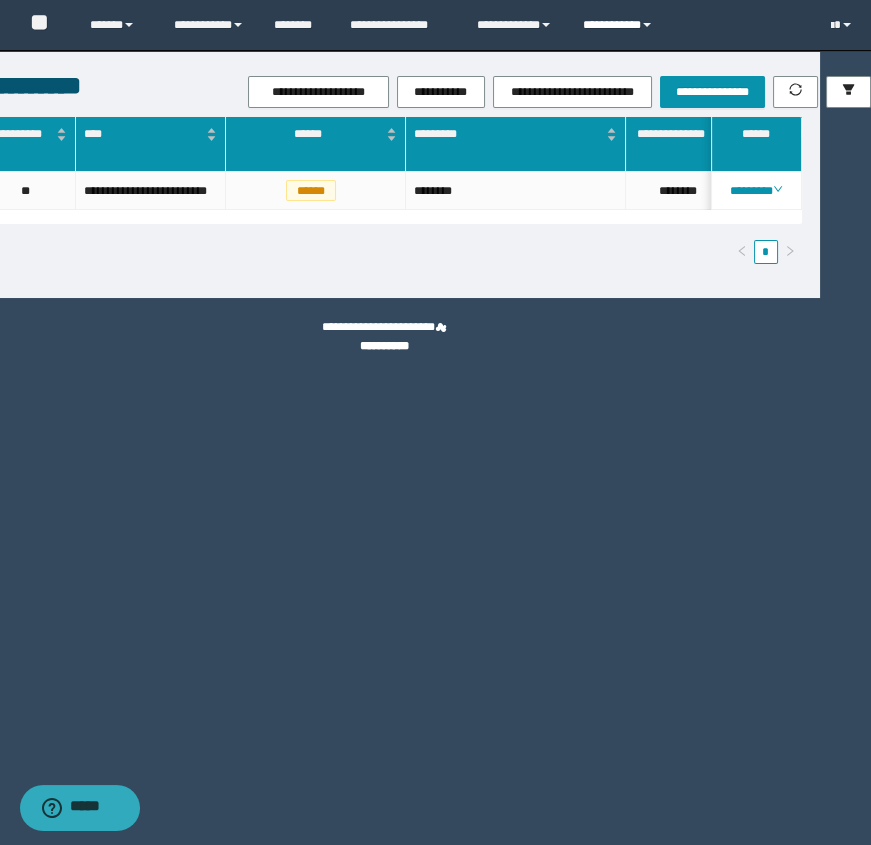 click on "**********" at bounding box center [620, 25] 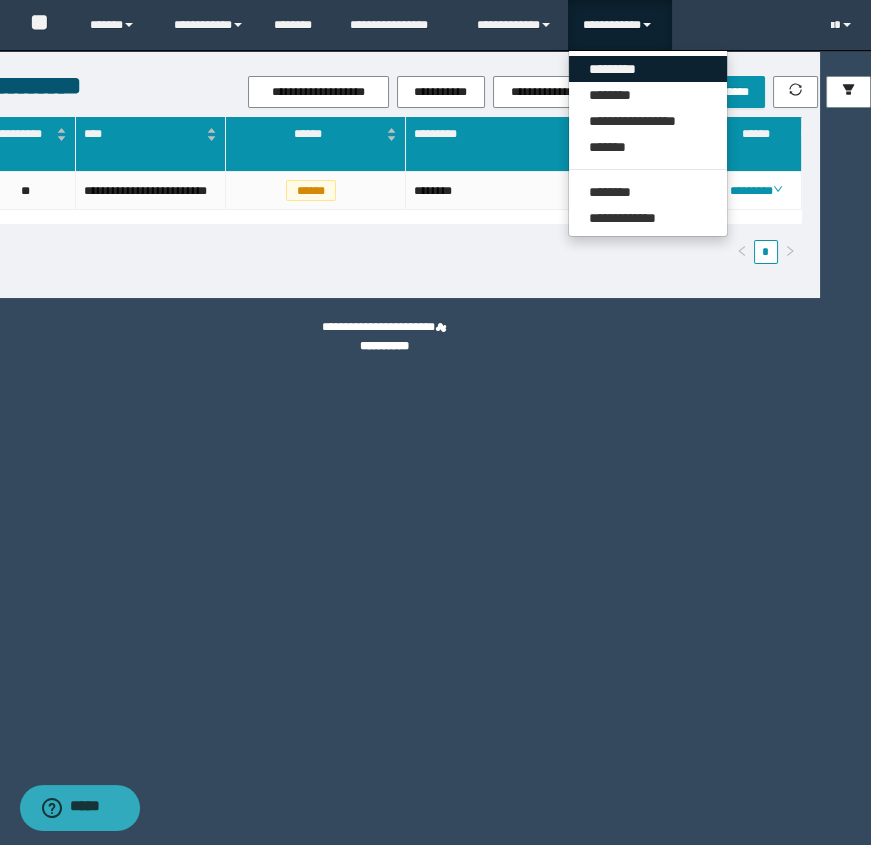 click on "*********" at bounding box center (648, 69) 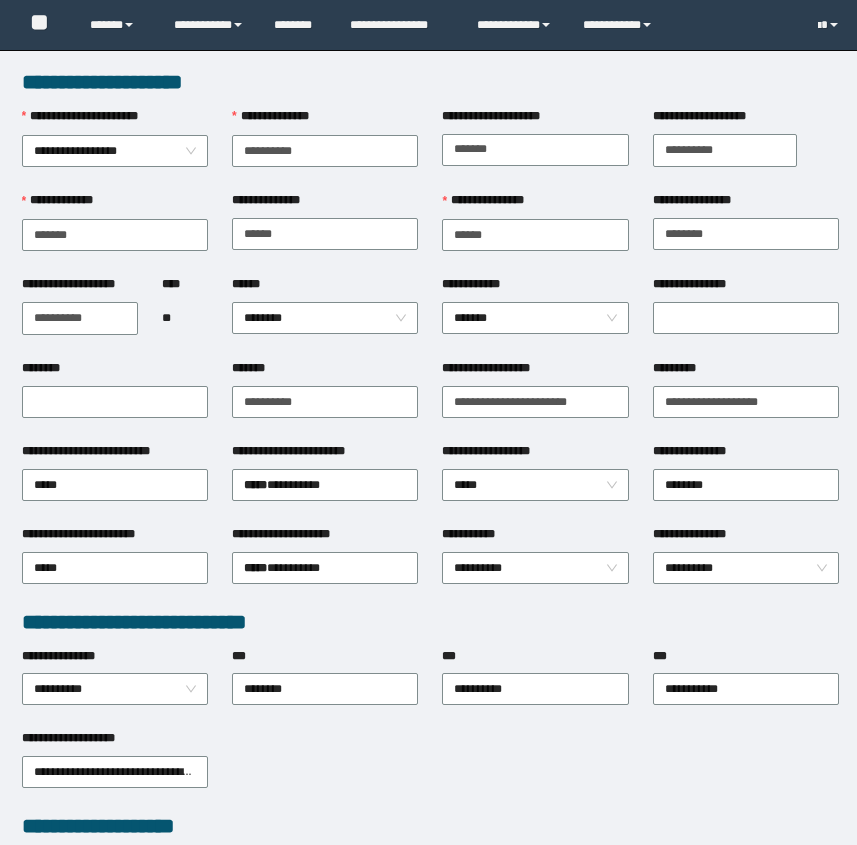 scroll, scrollTop: 0, scrollLeft: 0, axis: both 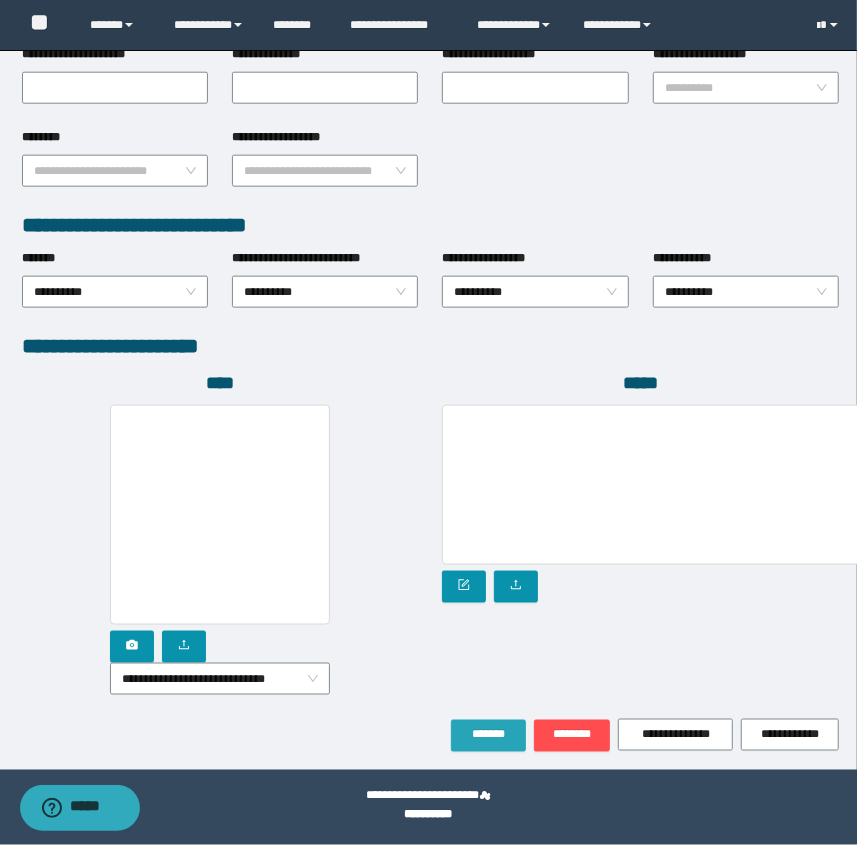 click on "*******" at bounding box center [488, 735] 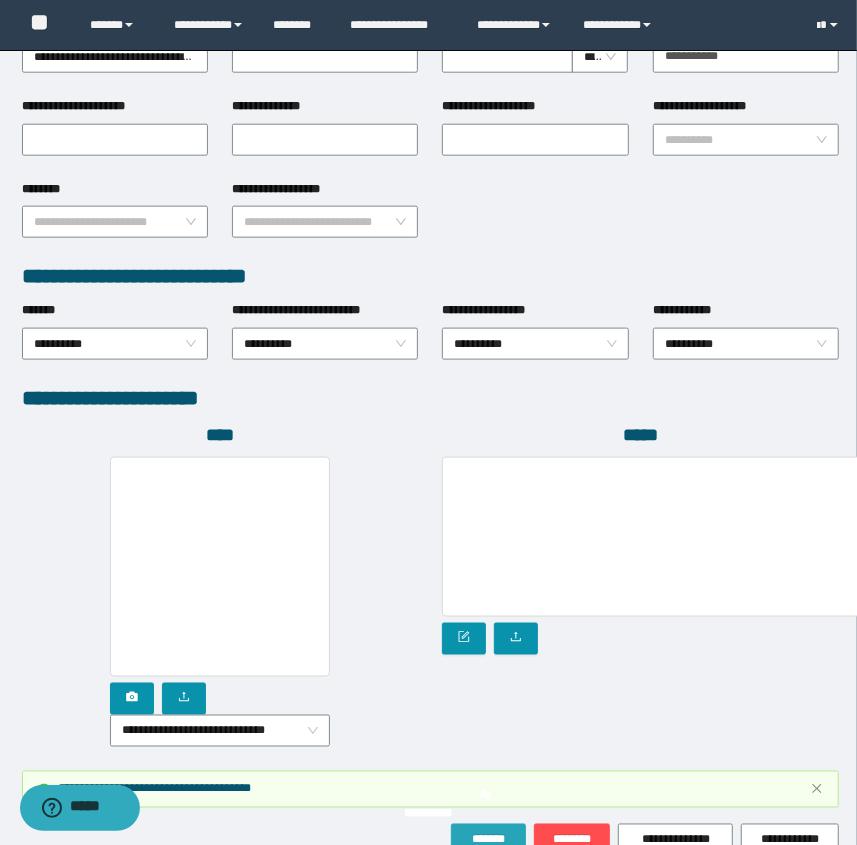 scroll, scrollTop: 942, scrollLeft: 0, axis: vertical 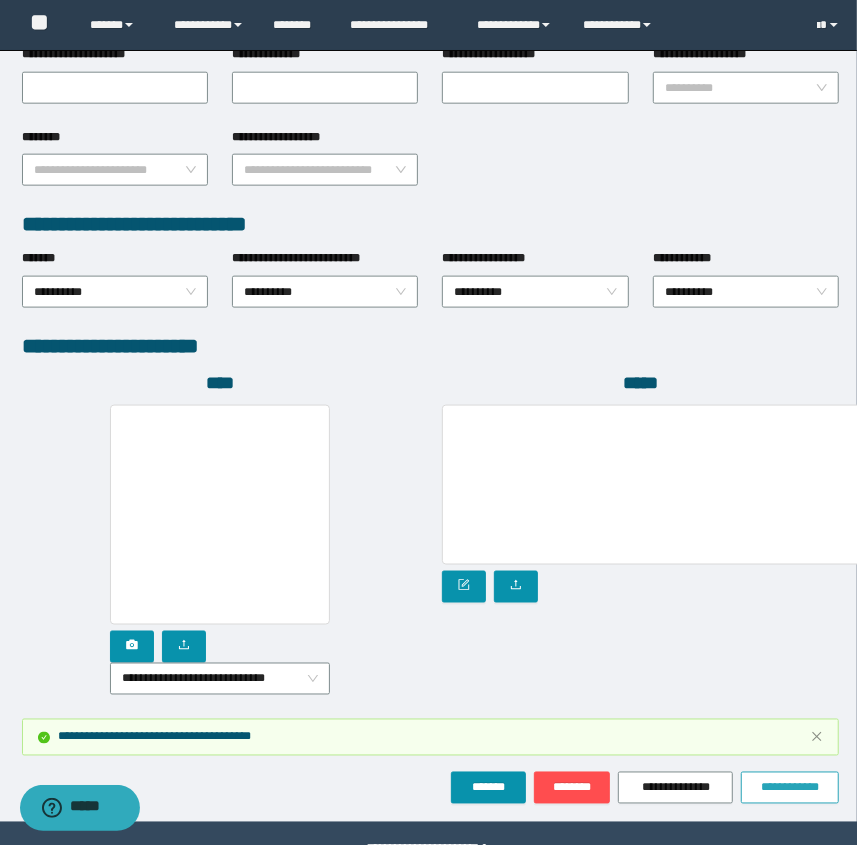 click on "**********" at bounding box center [790, 788] 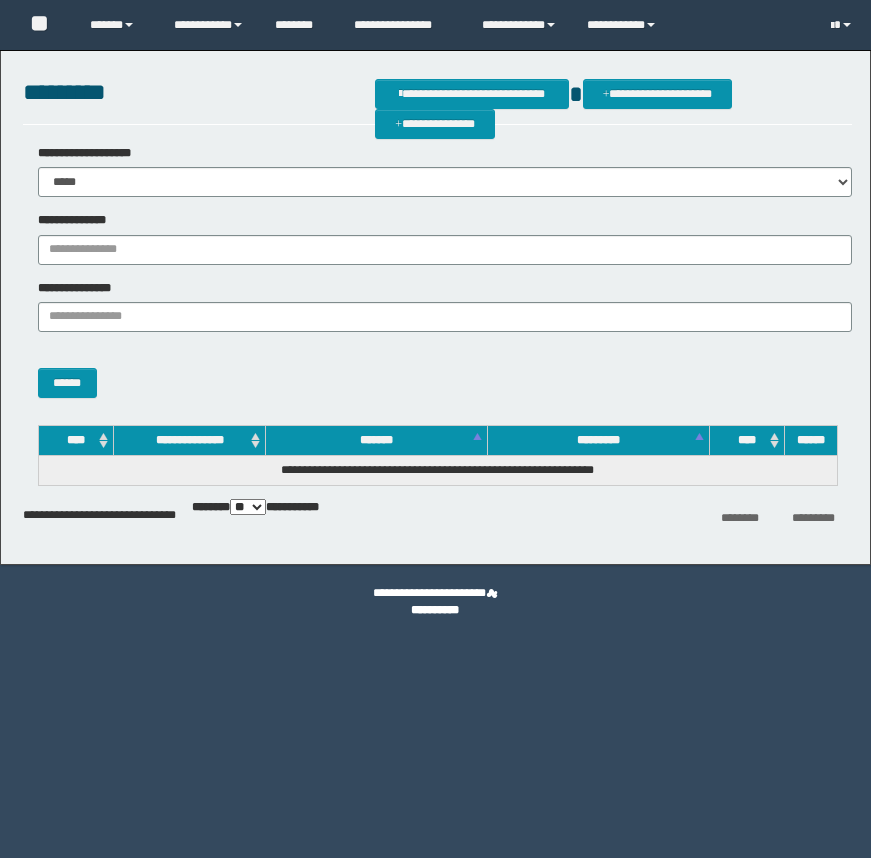 scroll, scrollTop: 0, scrollLeft: 0, axis: both 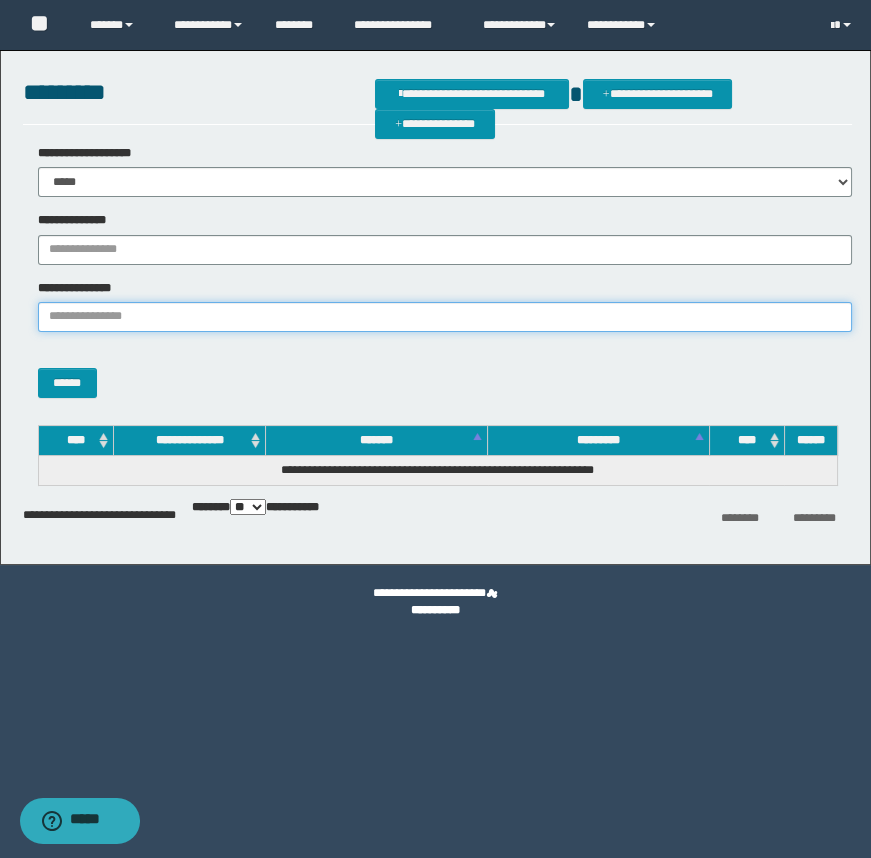 paste on "**********" 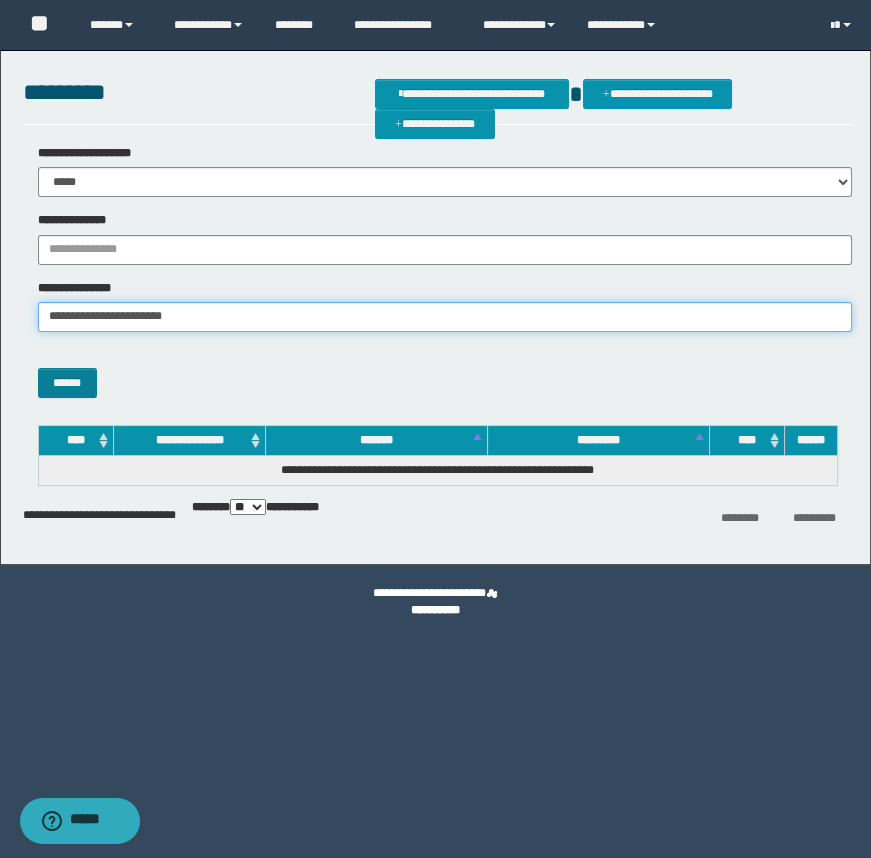 type on "**********" 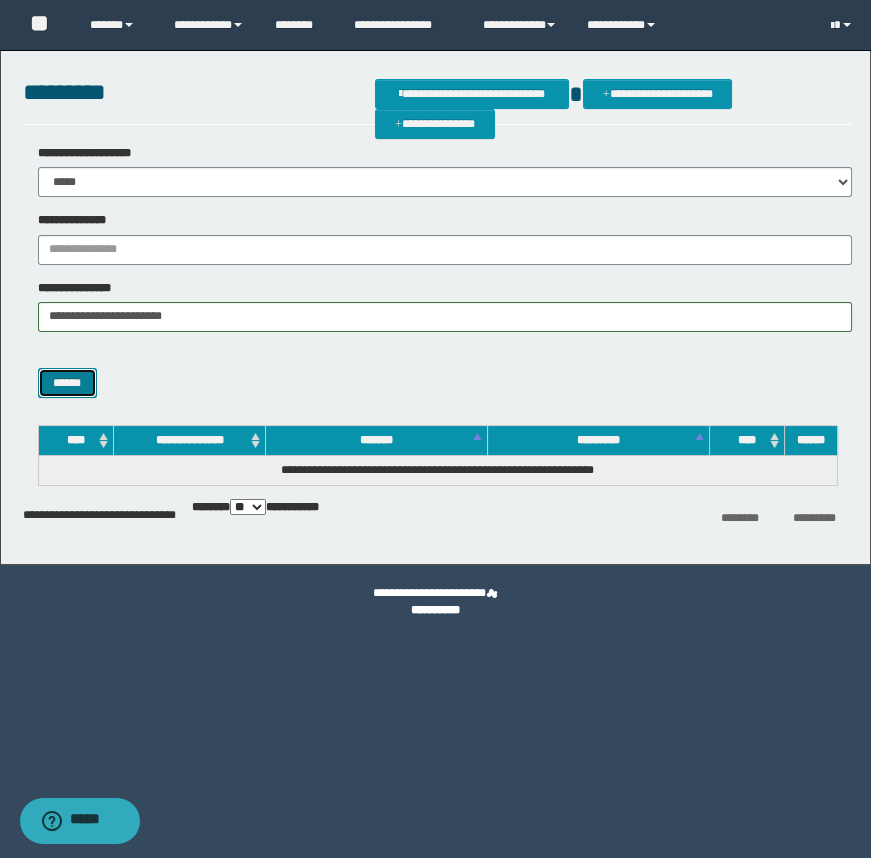 click on "******" at bounding box center (67, 383) 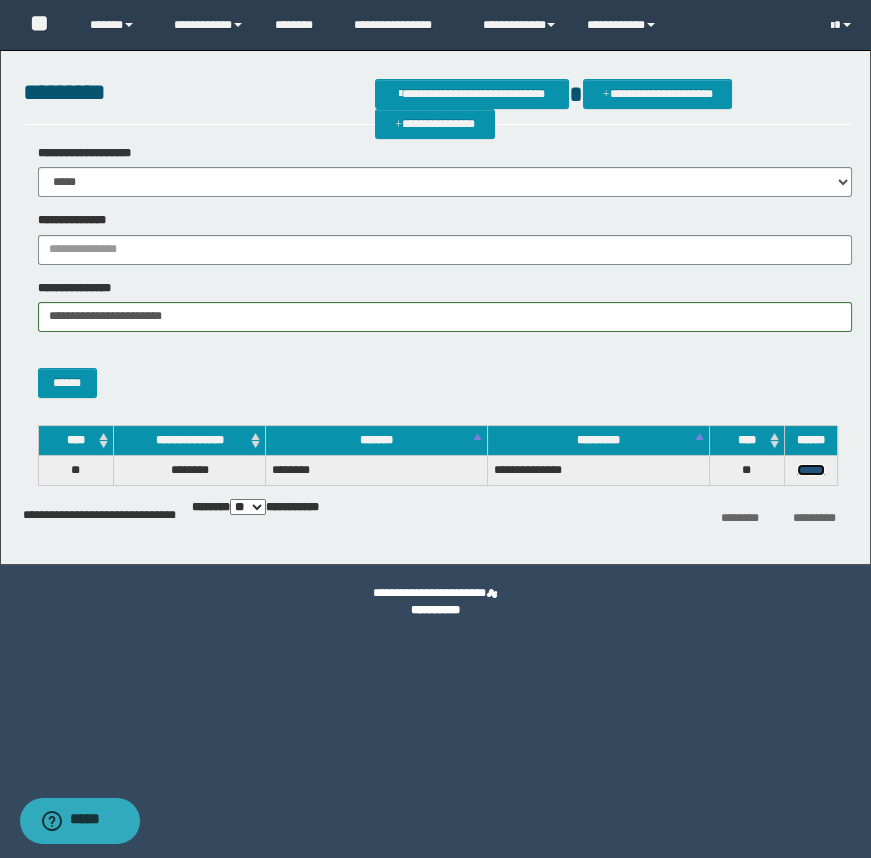 click on "******" at bounding box center (811, 470) 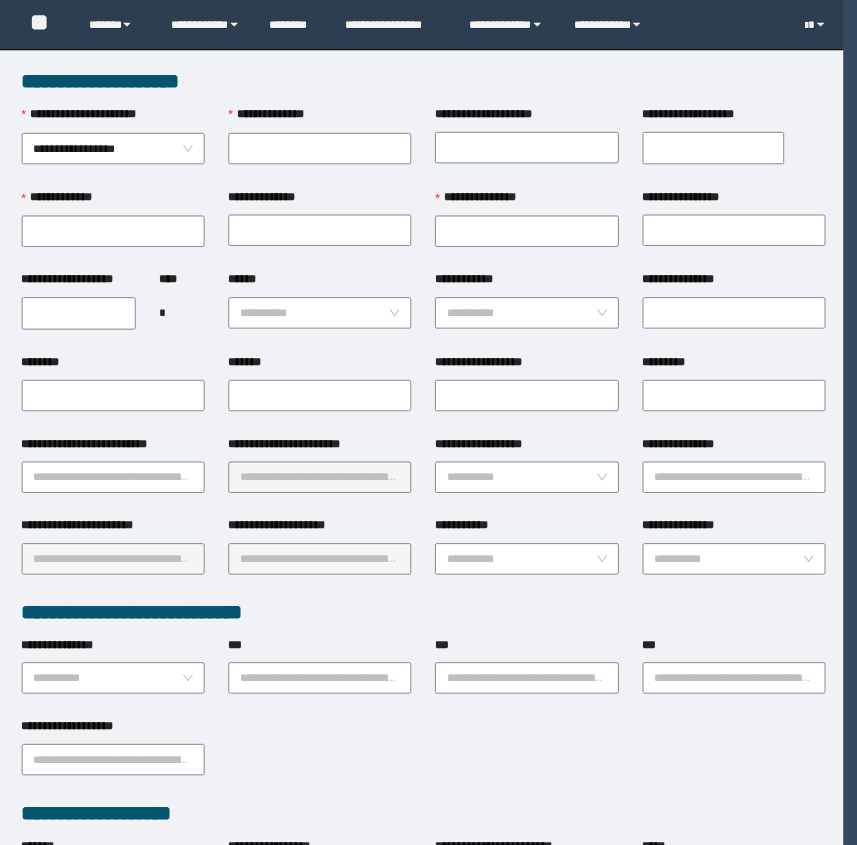 scroll, scrollTop: 0, scrollLeft: 0, axis: both 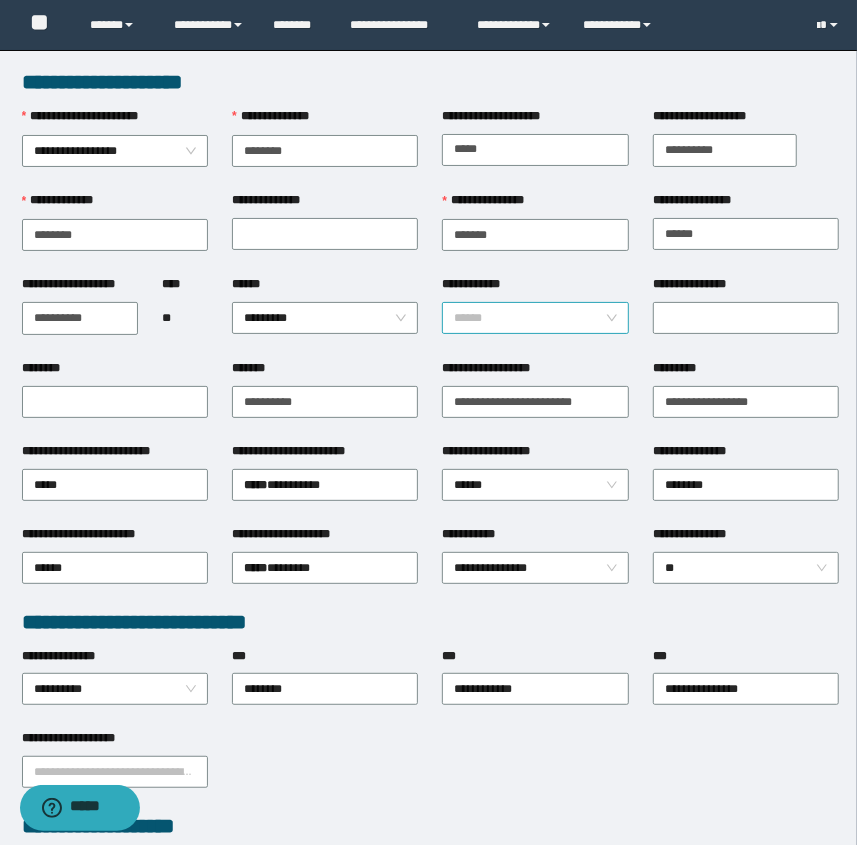 click on "******" at bounding box center (535, 318) 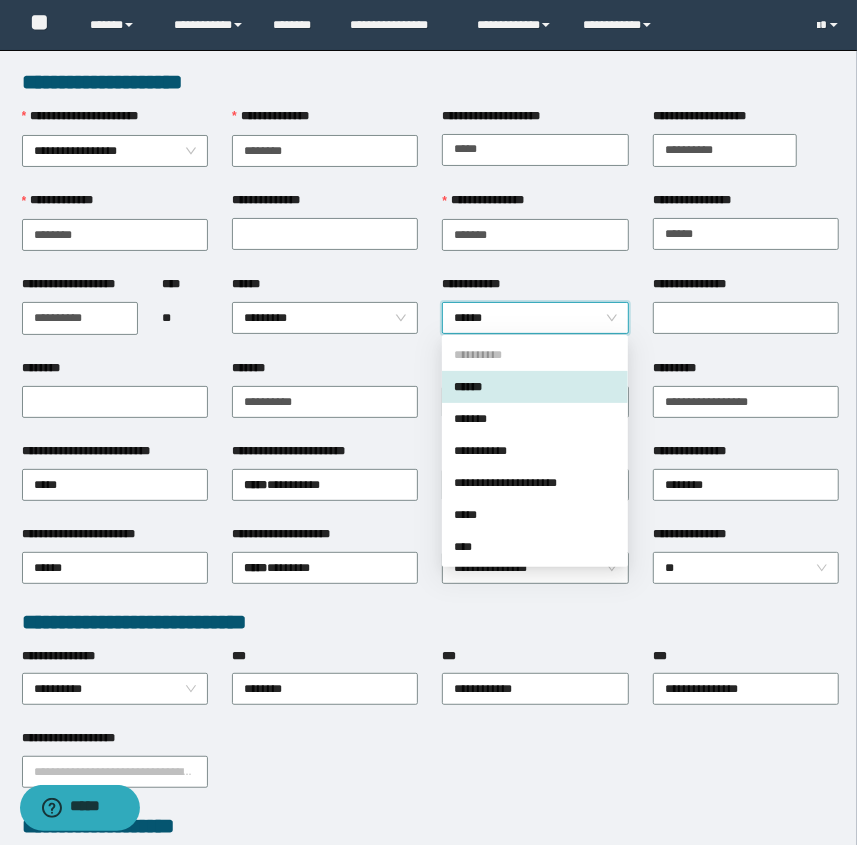 click on "******" at bounding box center (535, 318) 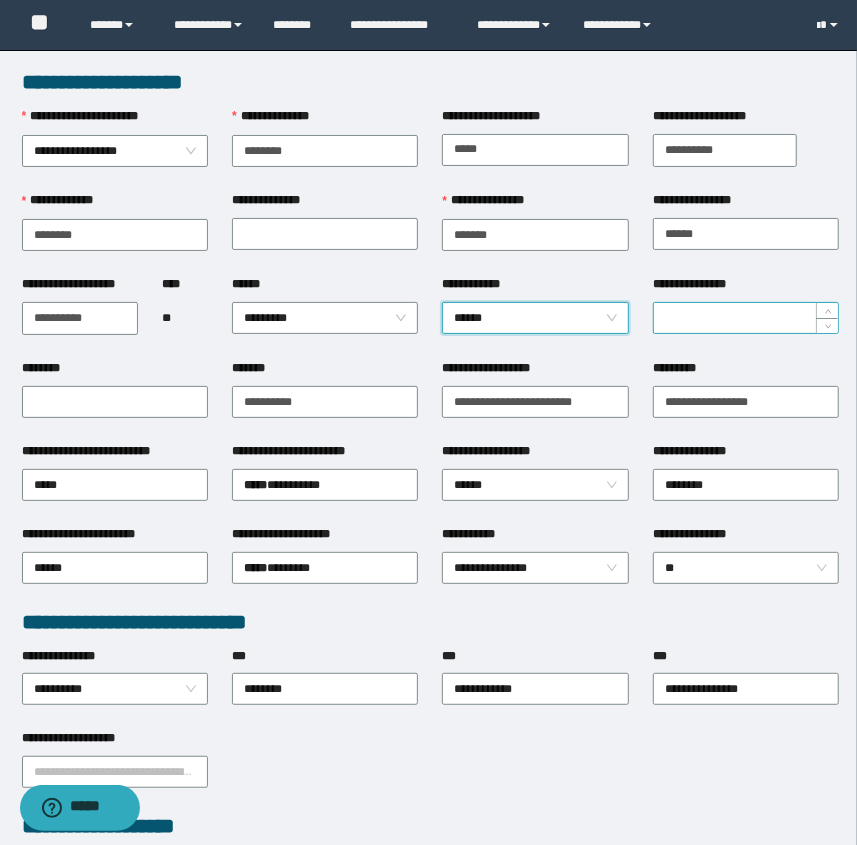 click on "**********" at bounding box center (746, 318) 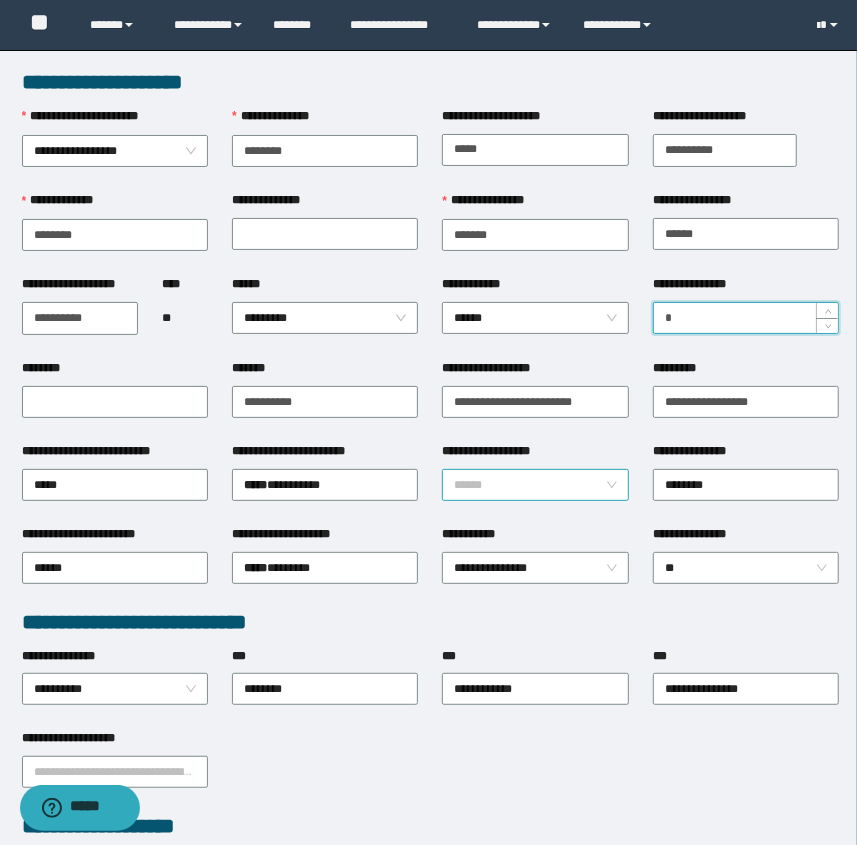 click on "******" at bounding box center (535, 485) 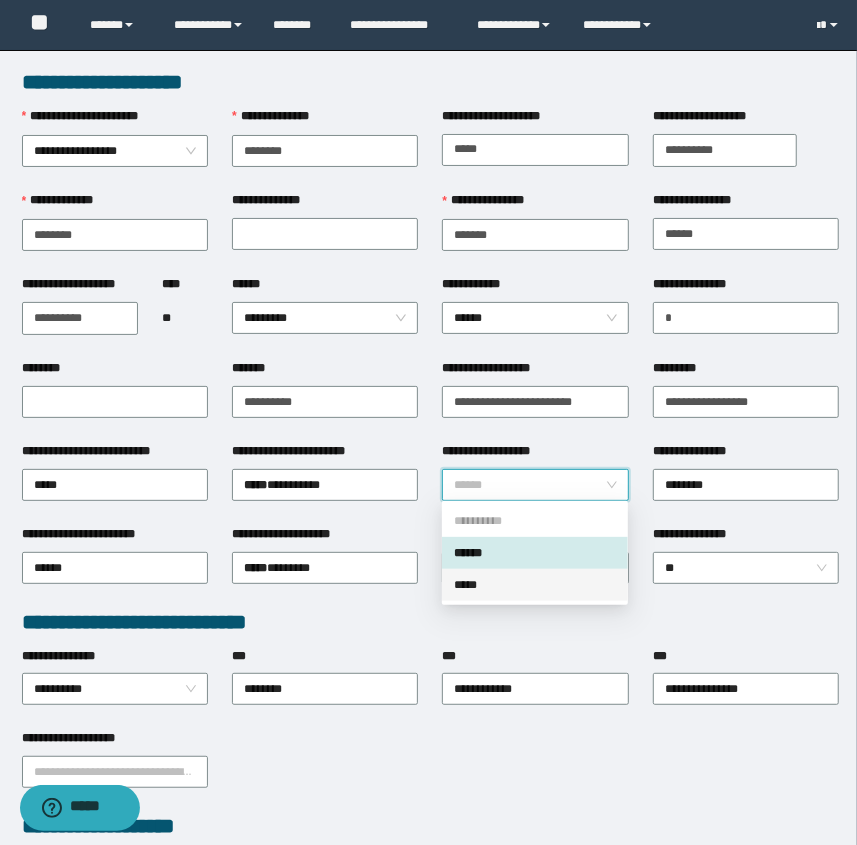 click on "*****" at bounding box center [535, 585] 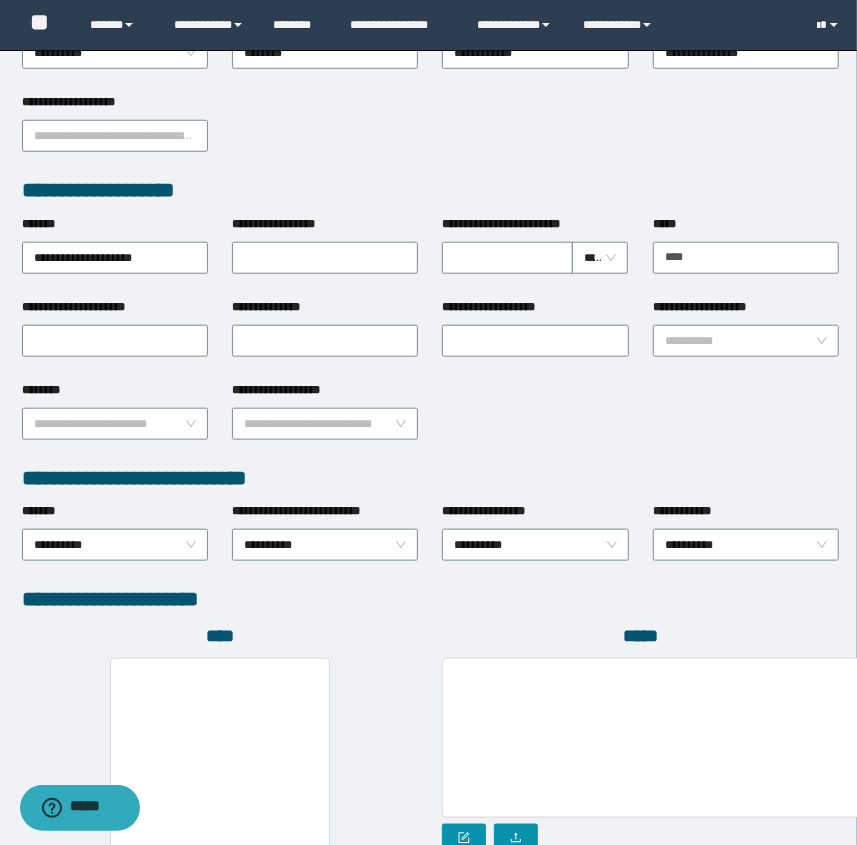 scroll, scrollTop: 890, scrollLeft: 0, axis: vertical 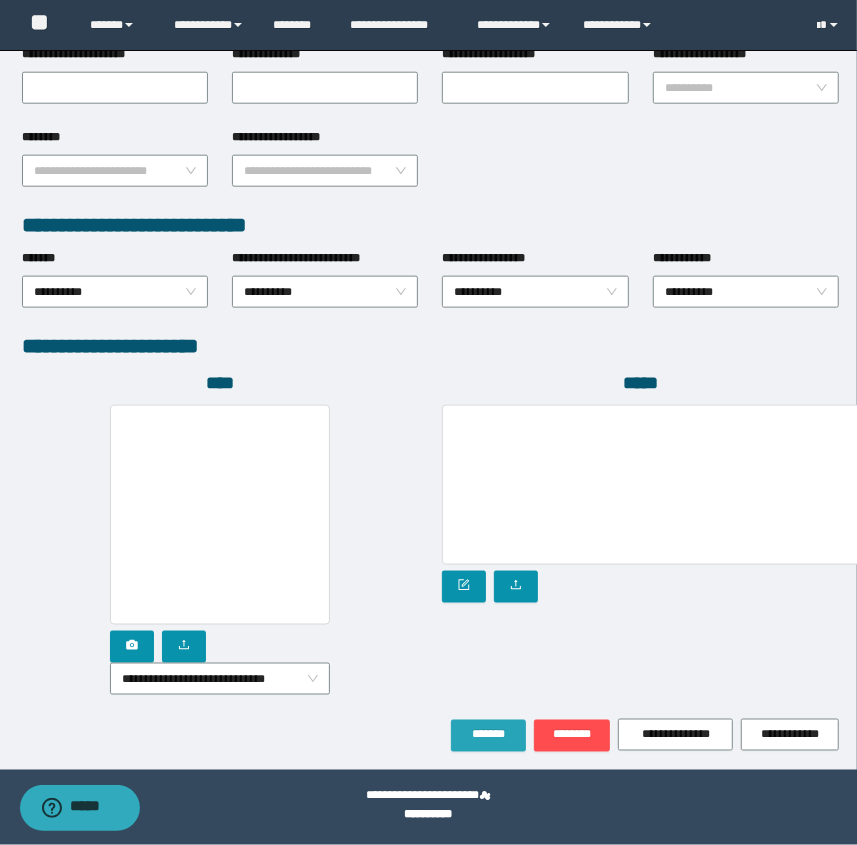 click on "*******" at bounding box center (488, 735) 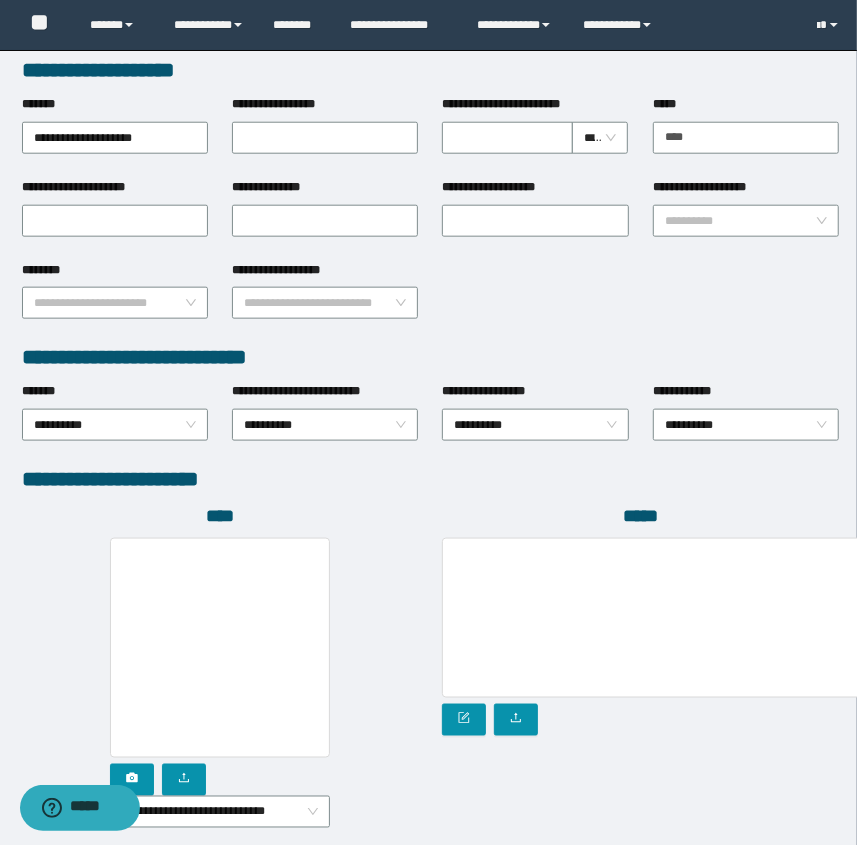 scroll, scrollTop: 994, scrollLeft: 0, axis: vertical 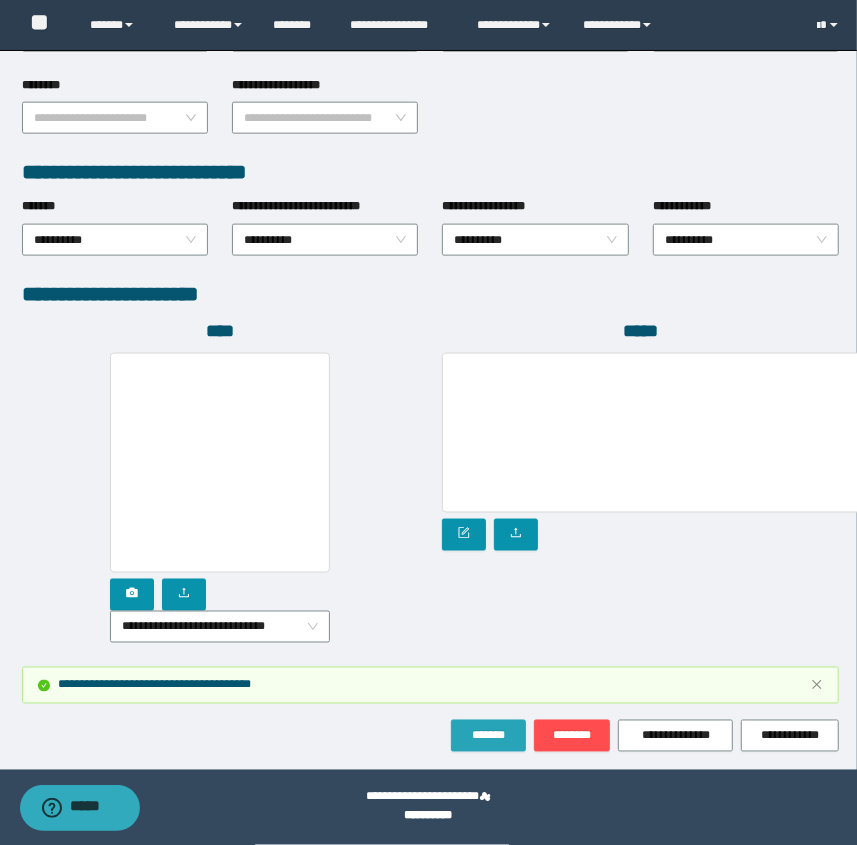click on "*******" at bounding box center (488, 736) 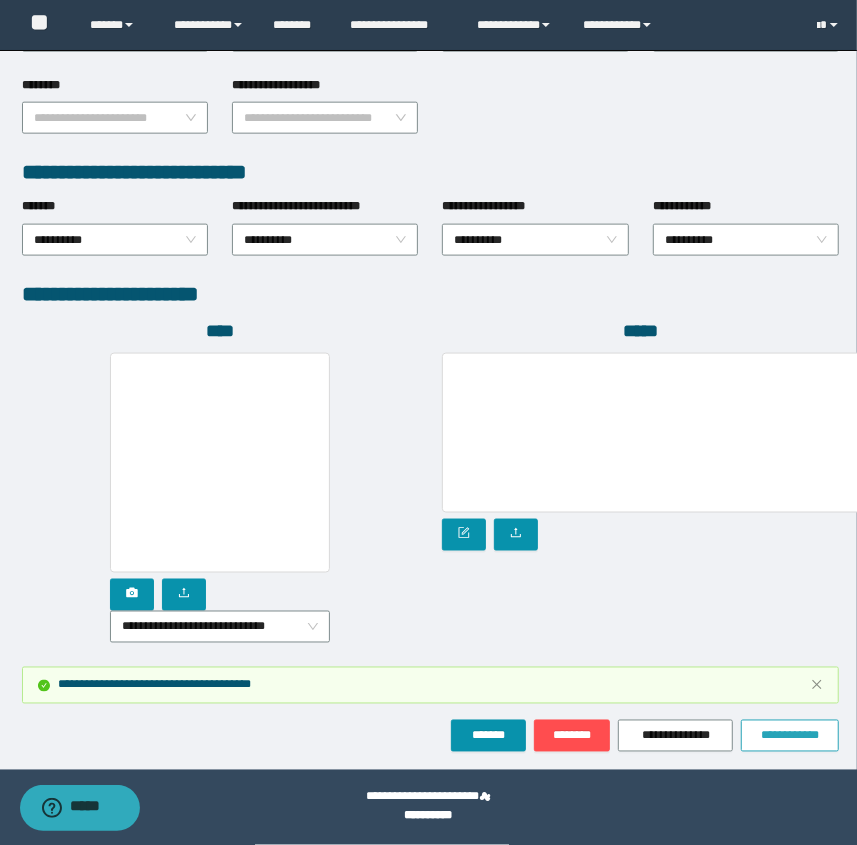 click on "**********" at bounding box center [790, 736] 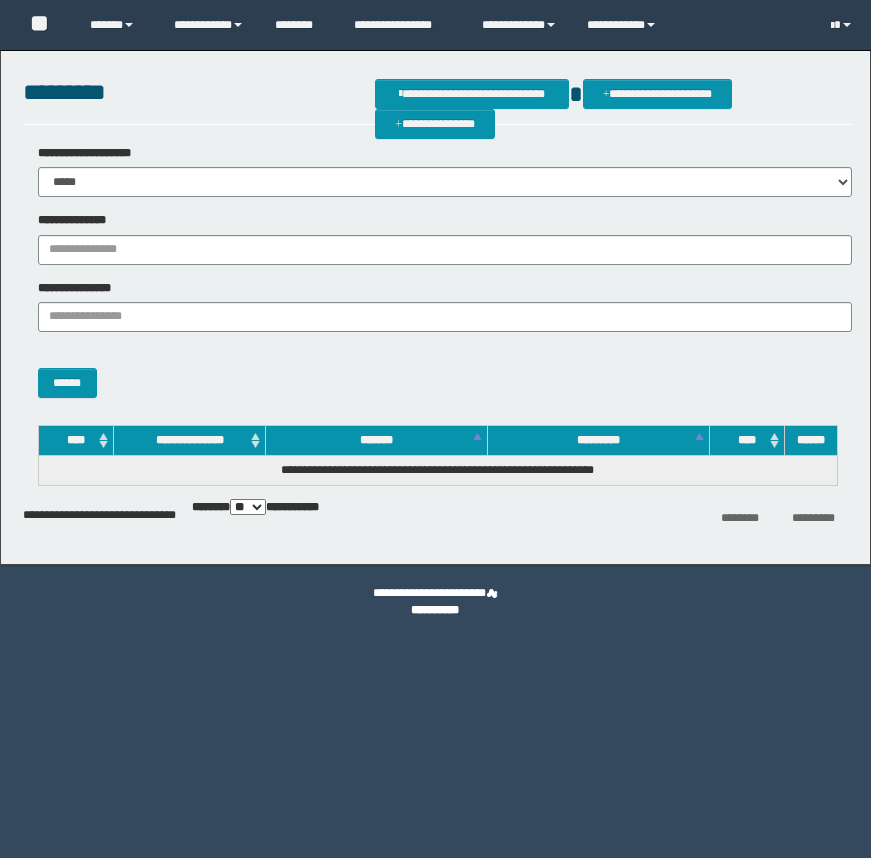 scroll, scrollTop: 0, scrollLeft: 0, axis: both 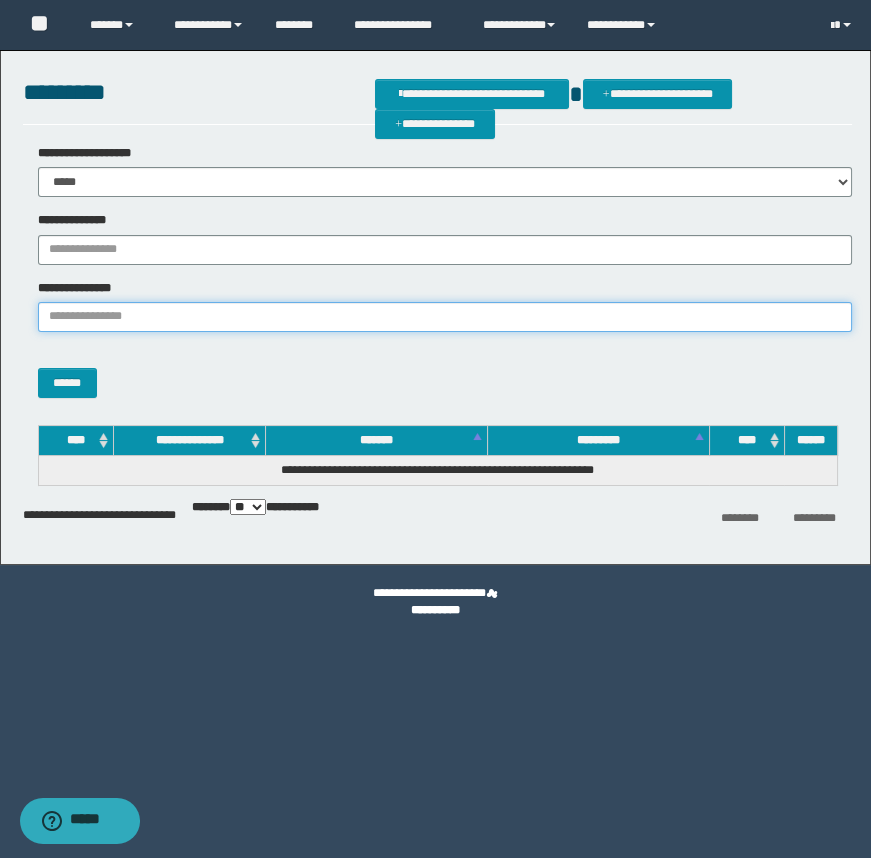 paste on "**********" 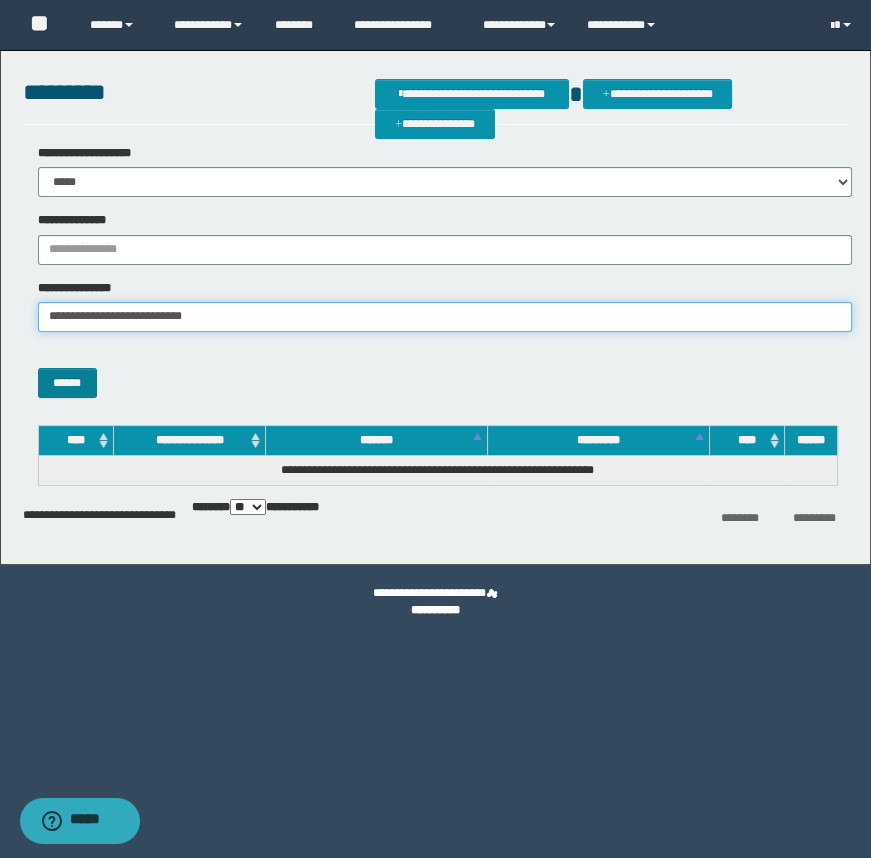 type on "**********" 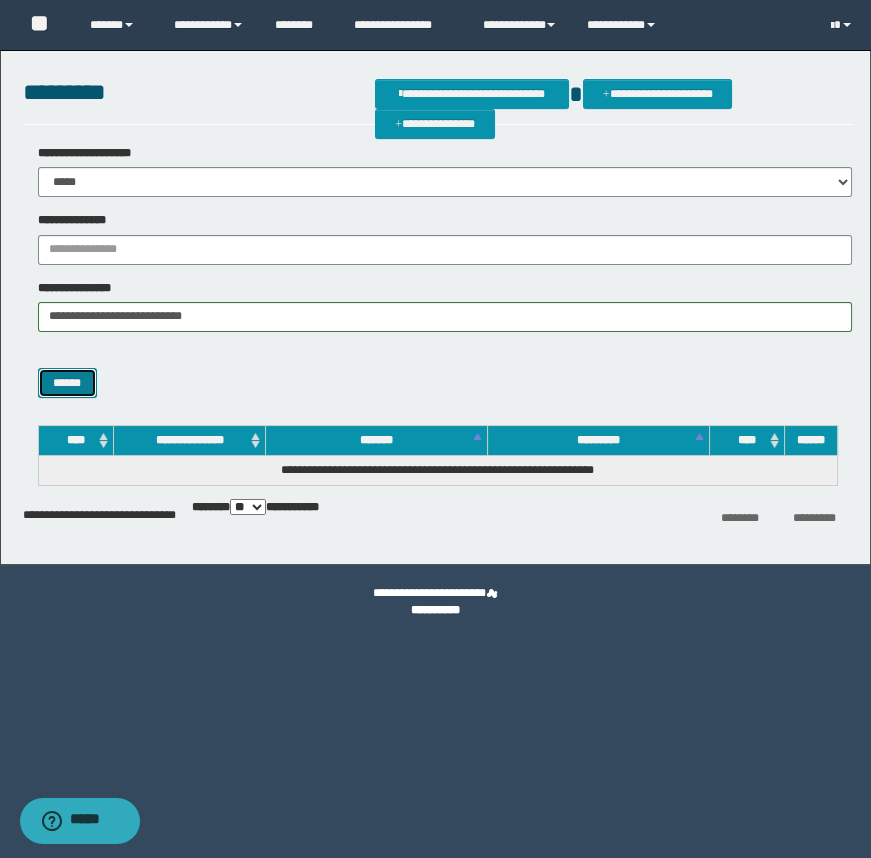 click on "******" at bounding box center (67, 383) 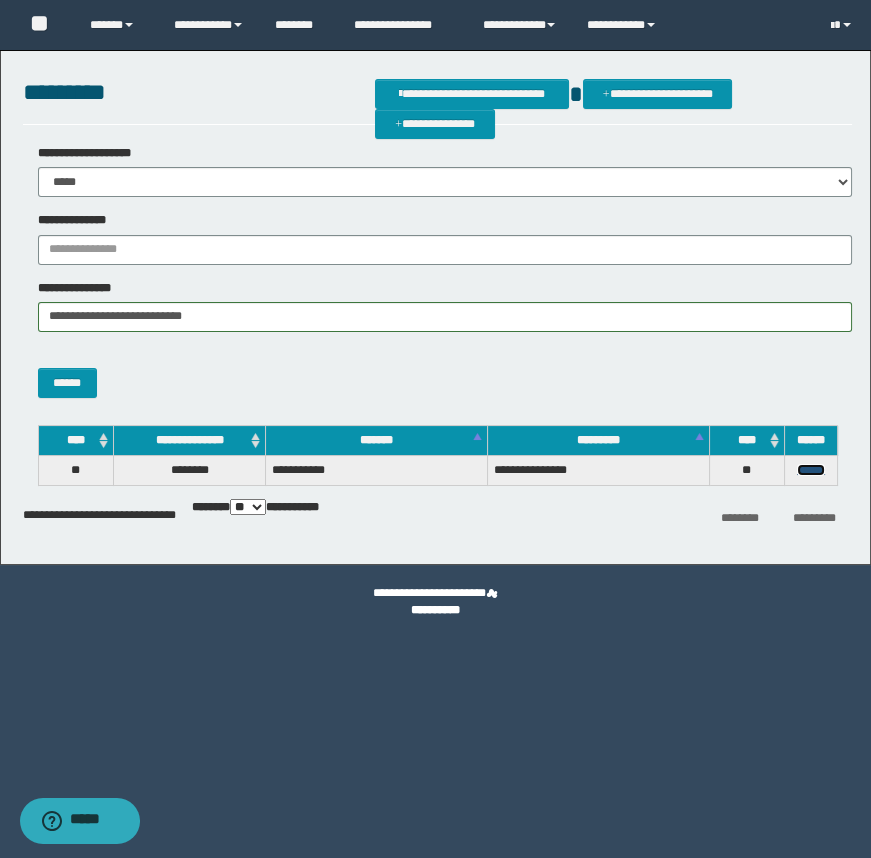 click on "******" at bounding box center [811, 470] 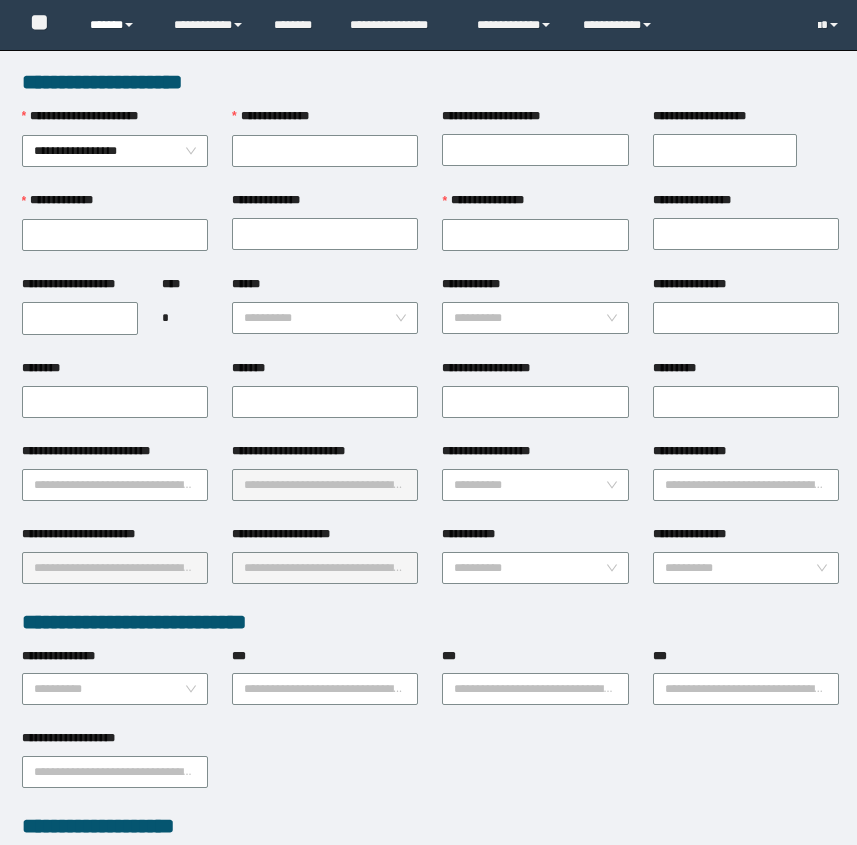 scroll, scrollTop: 0, scrollLeft: 0, axis: both 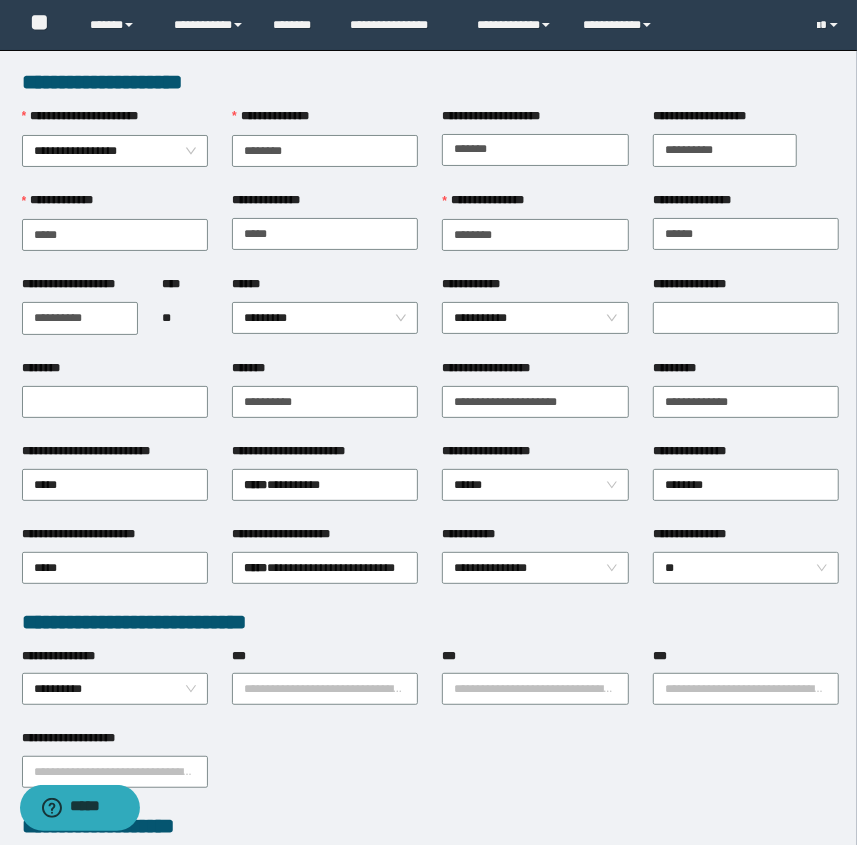 click on "********" at bounding box center (115, 372) 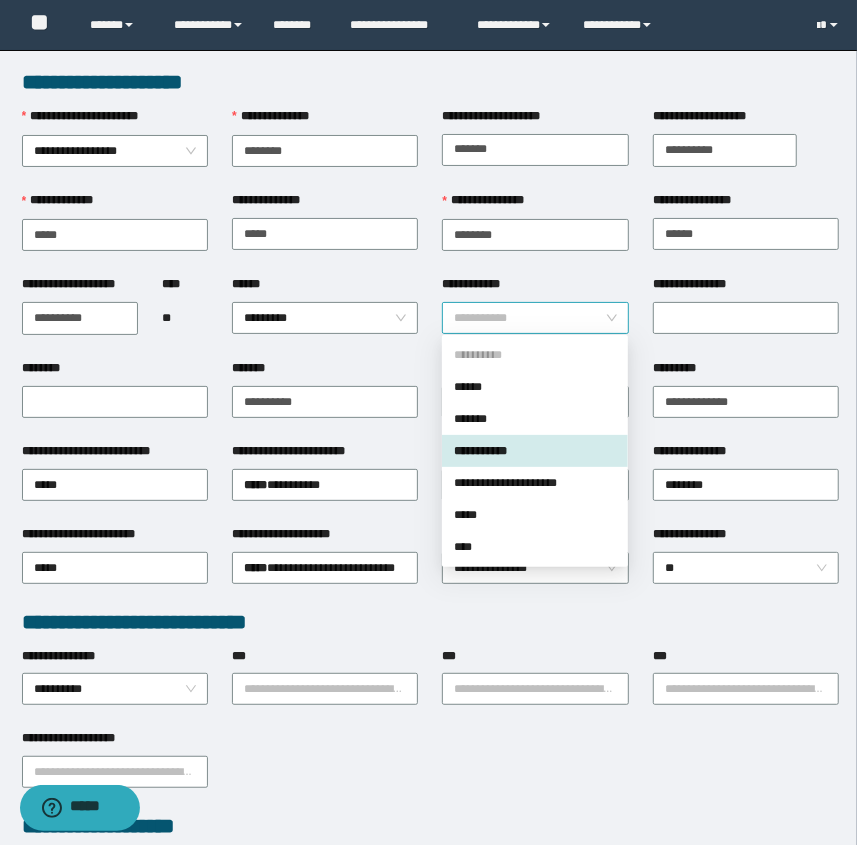 click on "**********" at bounding box center [535, 318] 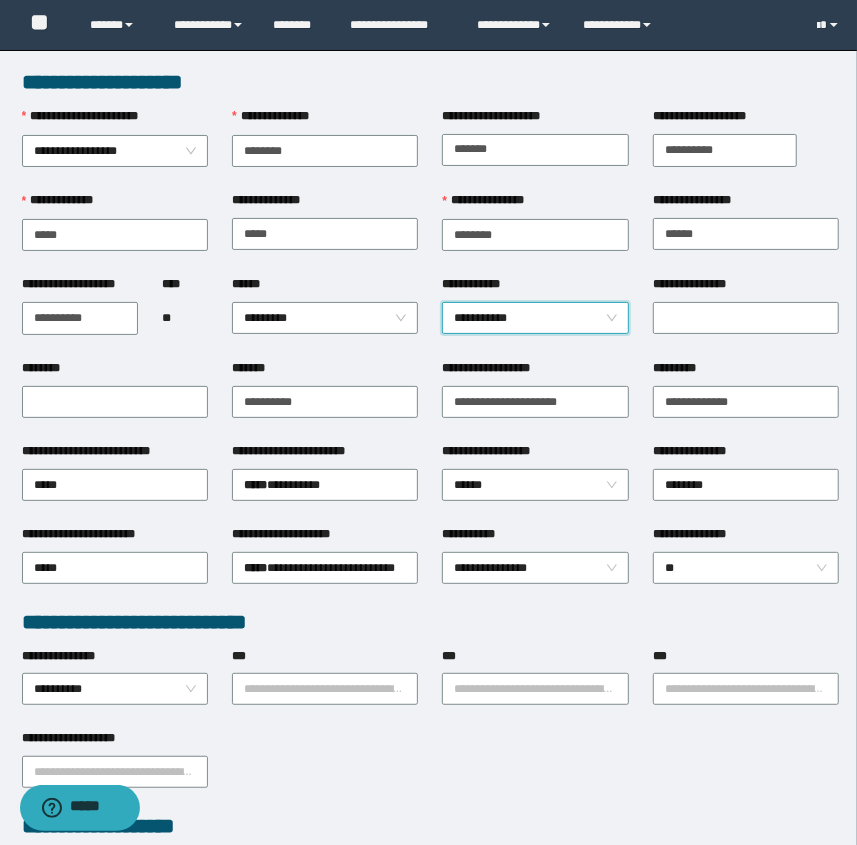 click on "**********" at bounding box center [535, 318] 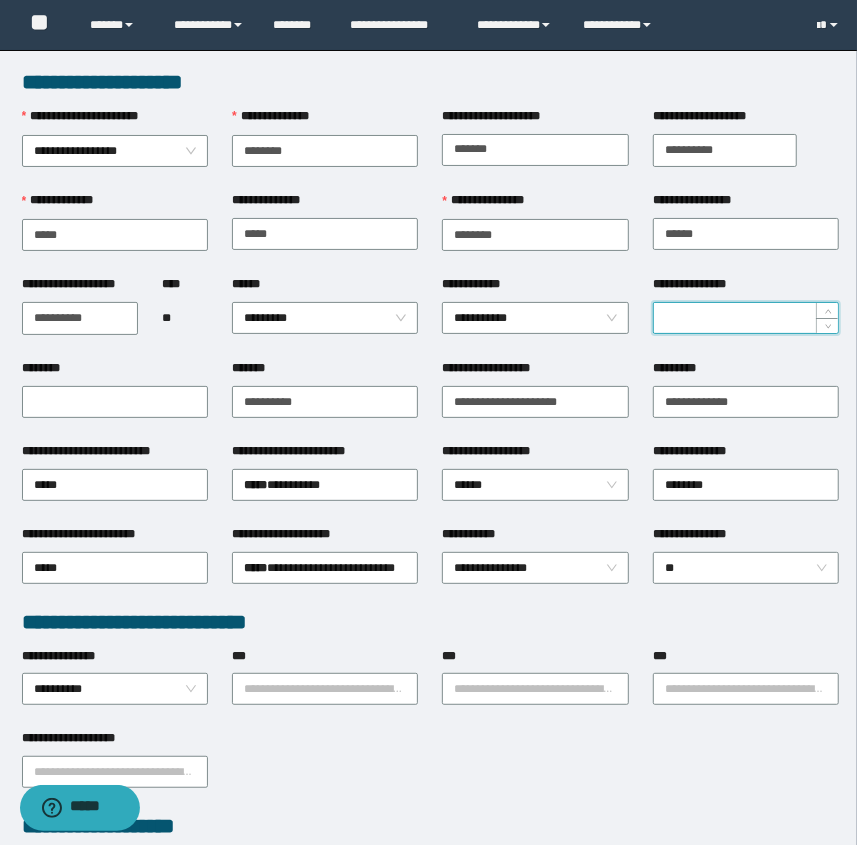 click on "**********" at bounding box center [746, 318] 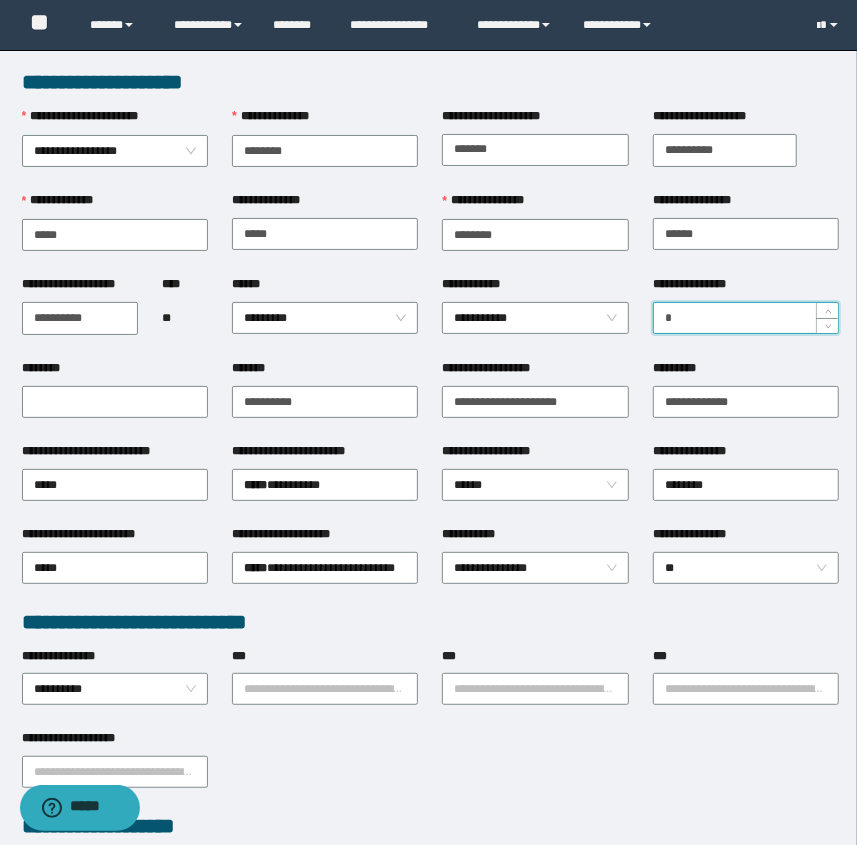 type on "*" 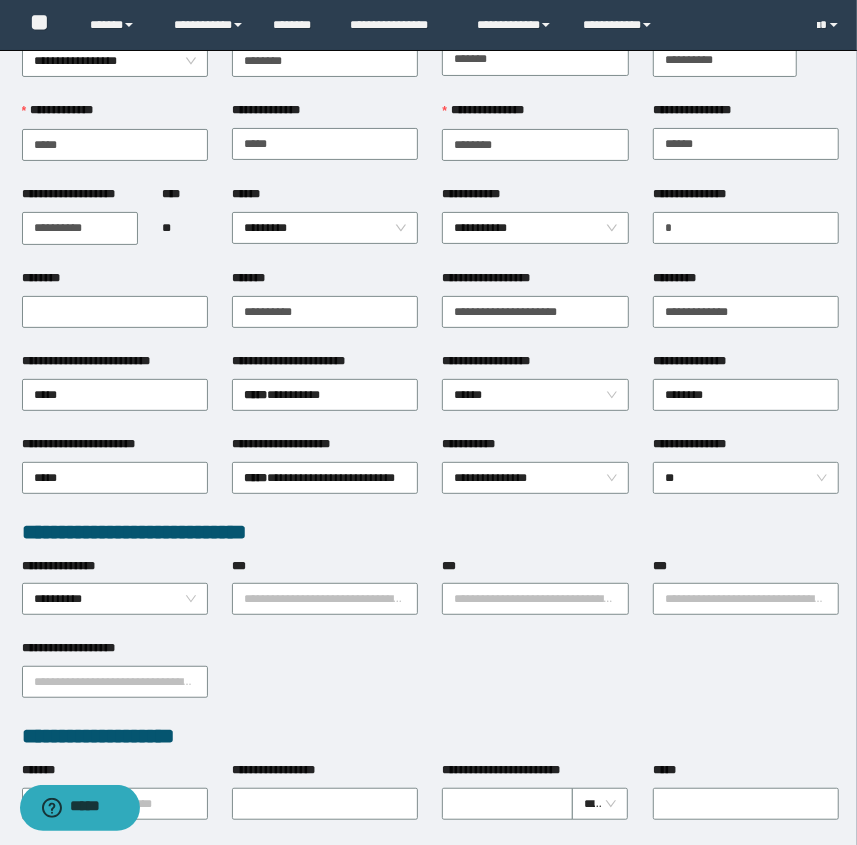 scroll, scrollTop: 181, scrollLeft: 0, axis: vertical 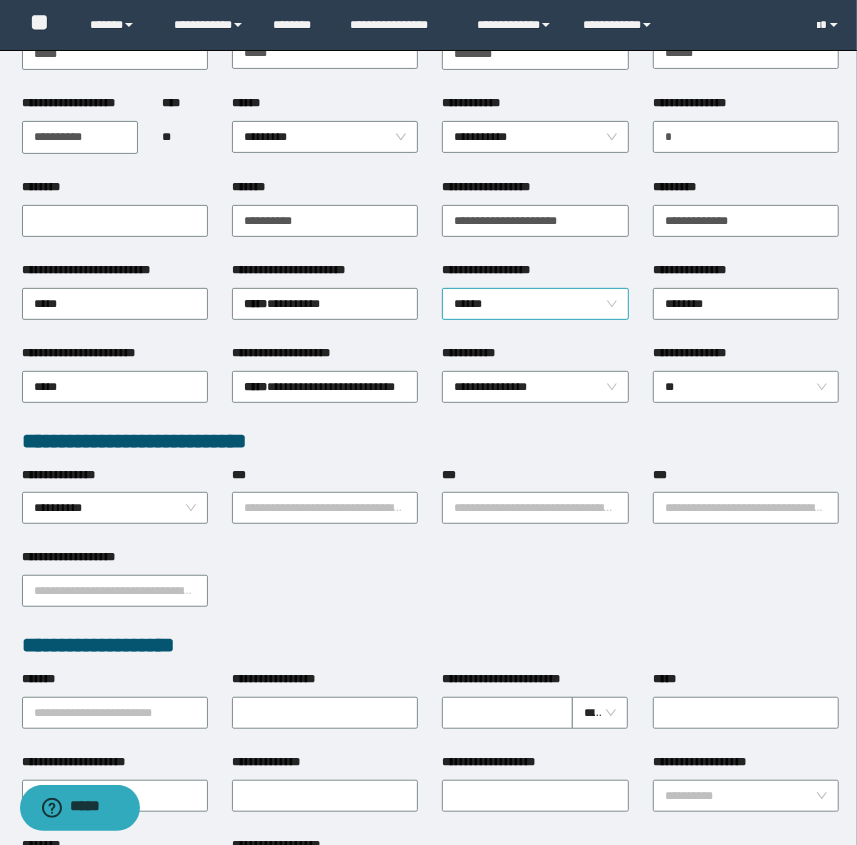 click on "******" at bounding box center (535, 304) 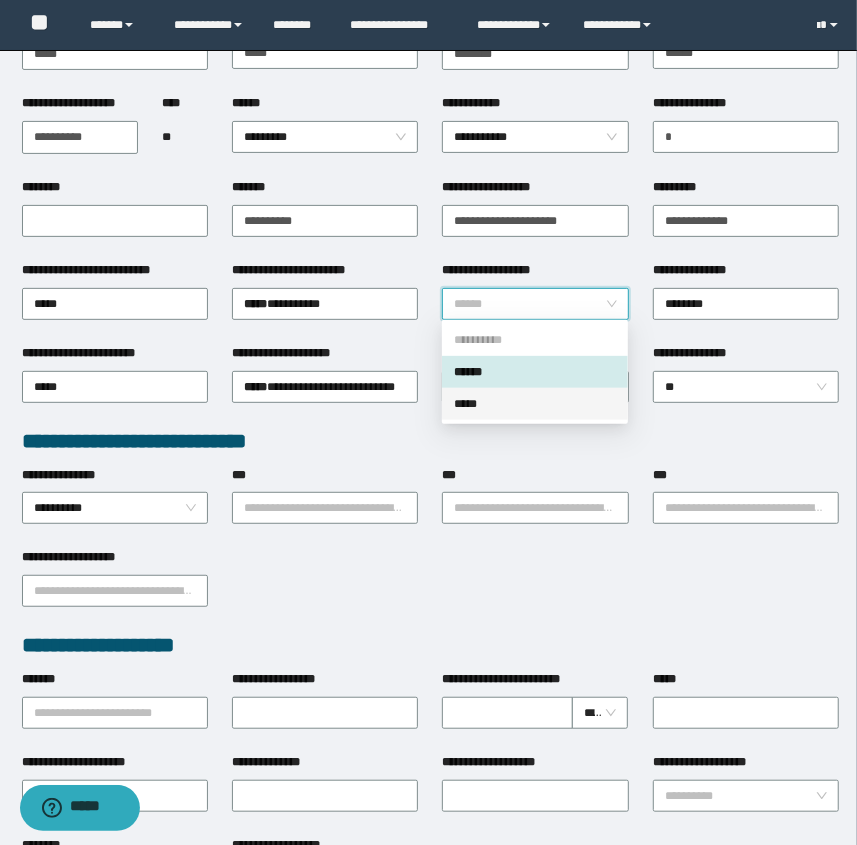 click on "*****" at bounding box center [535, 404] 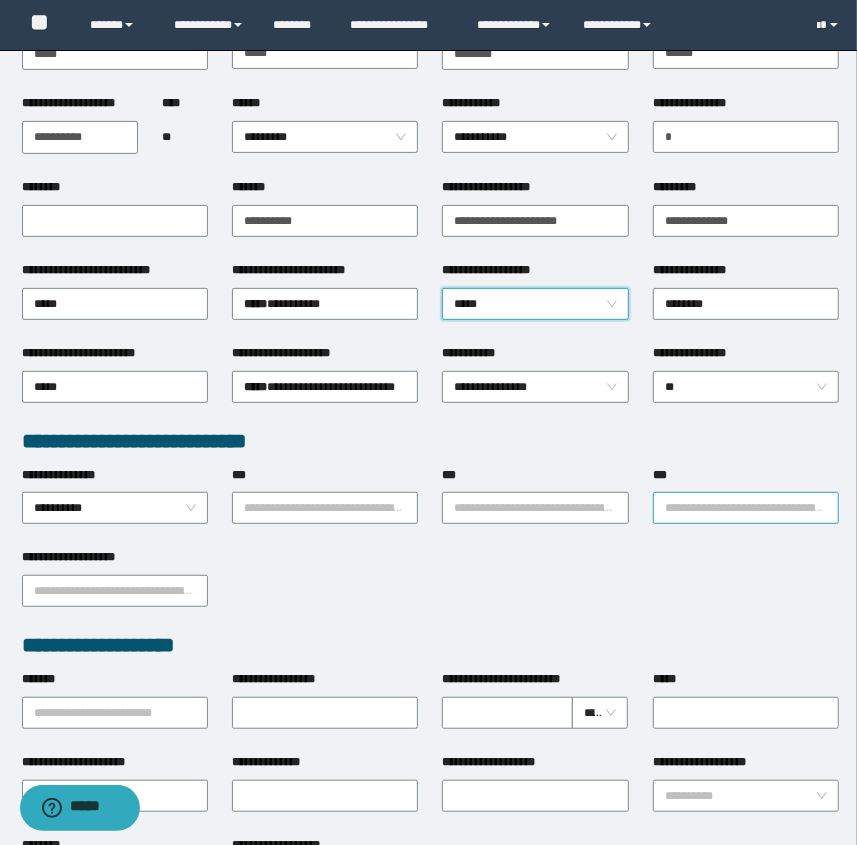 click on "**********" at bounding box center (746, 508) 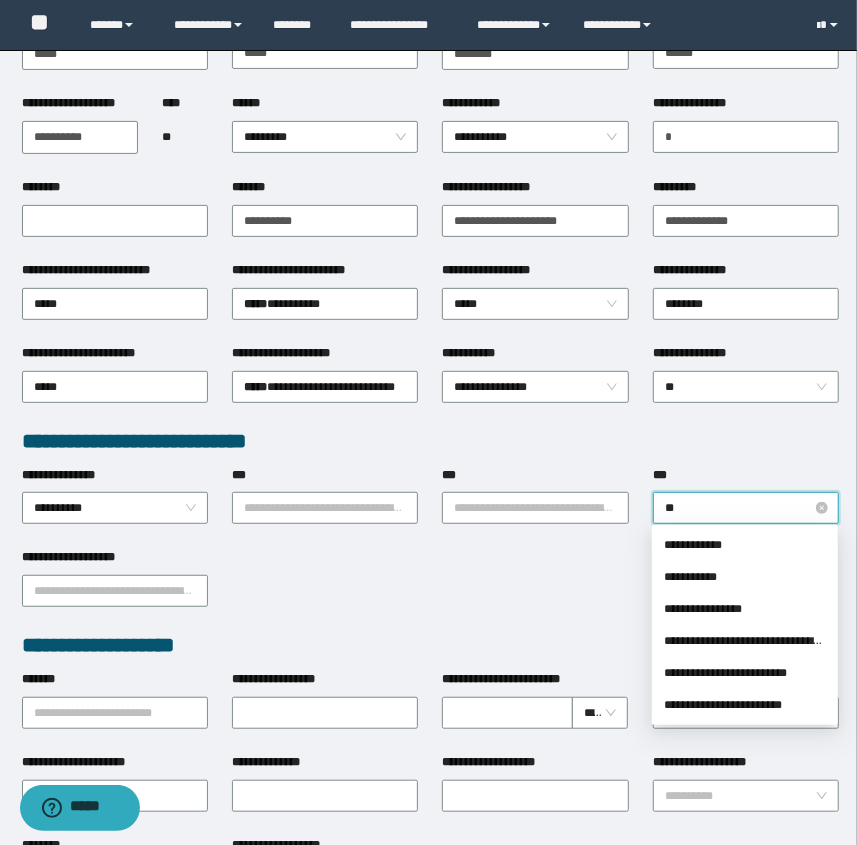 type on "*" 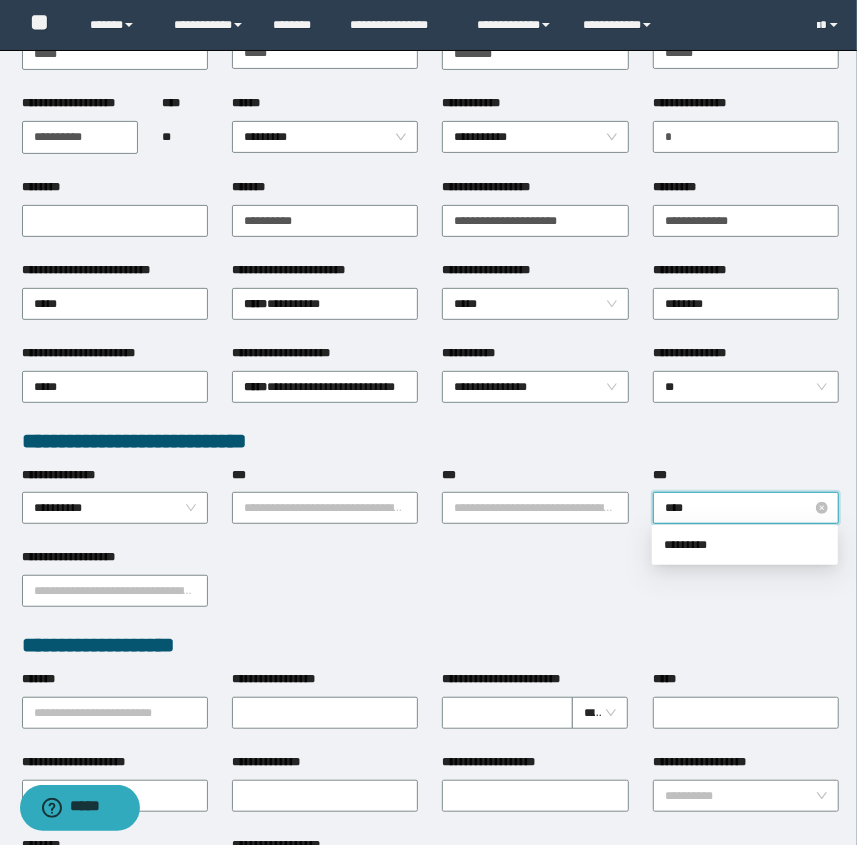 type on "*****" 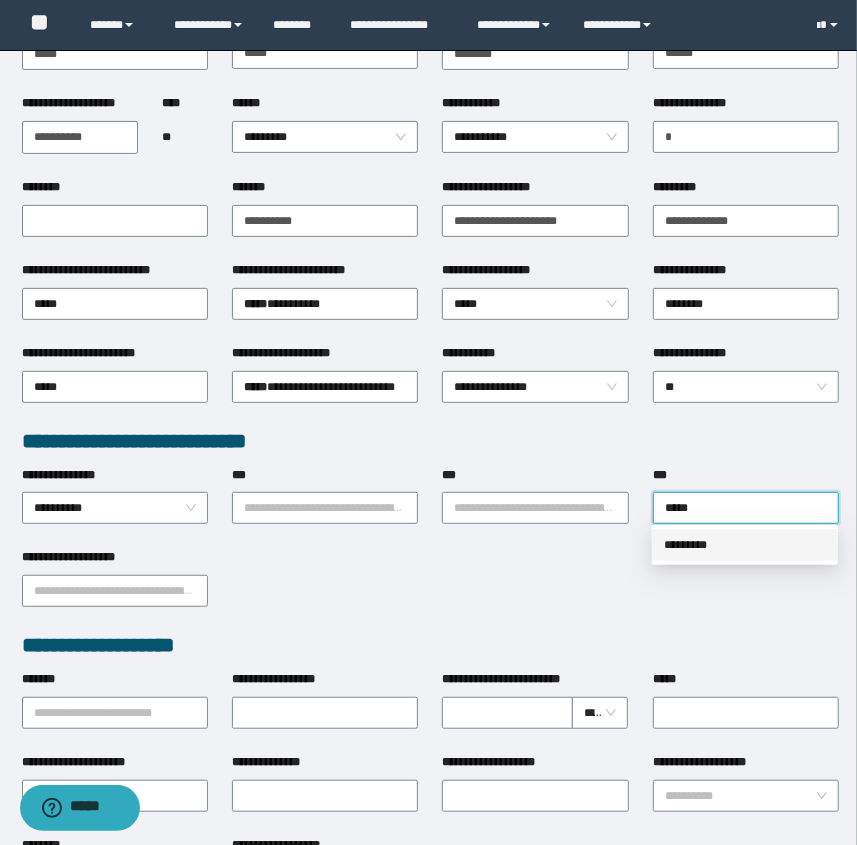 click on "*********" at bounding box center [745, 545] 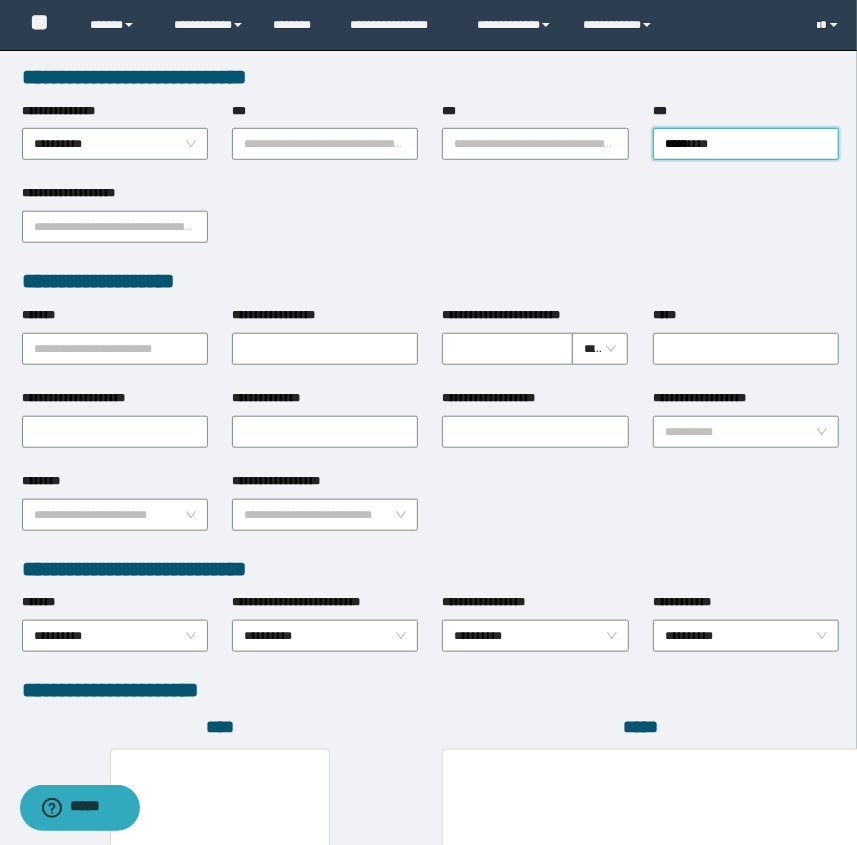 scroll, scrollTop: 890, scrollLeft: 0, axis: vertical 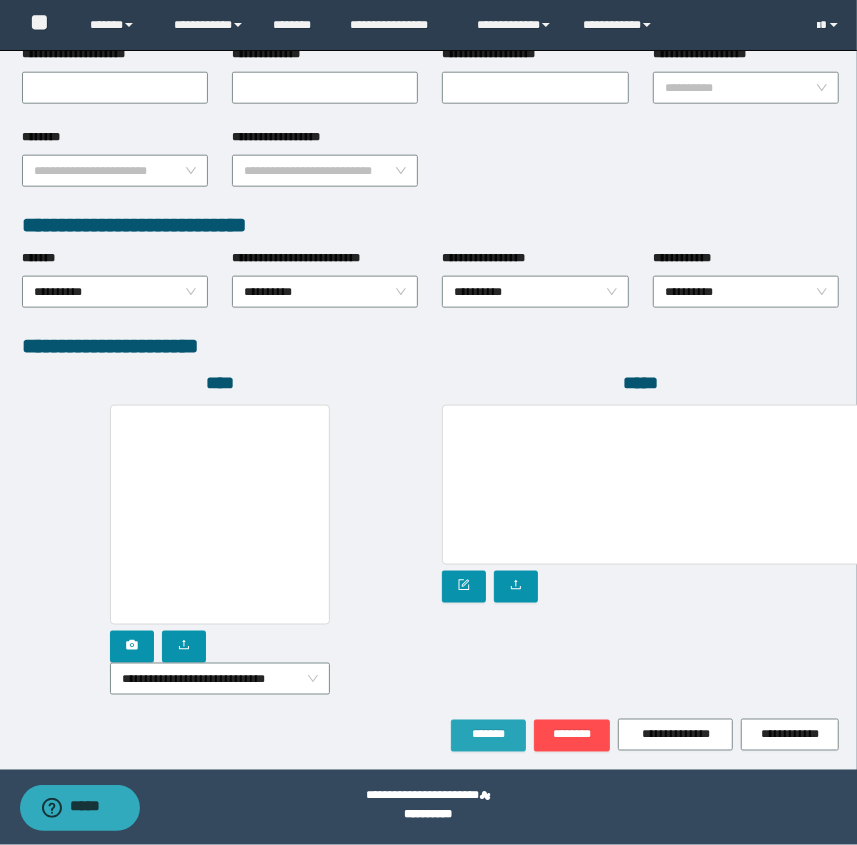 click on "*******" at bounding box center (488, 735) 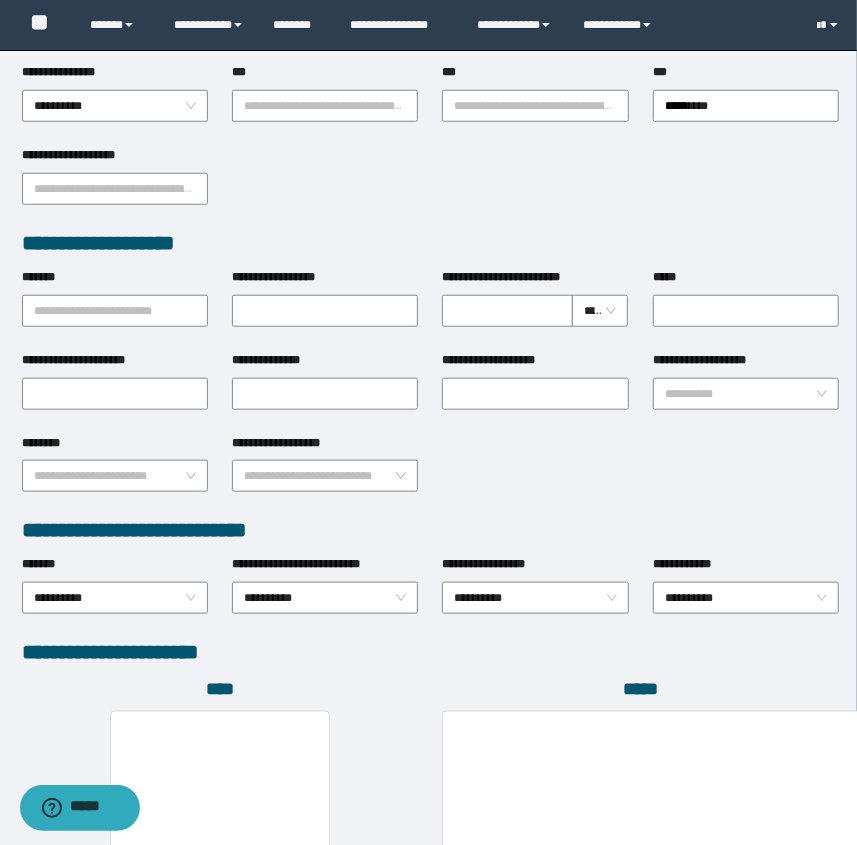 scroll, scrollTop: 994, scrollLeft: 0, axis: vertical 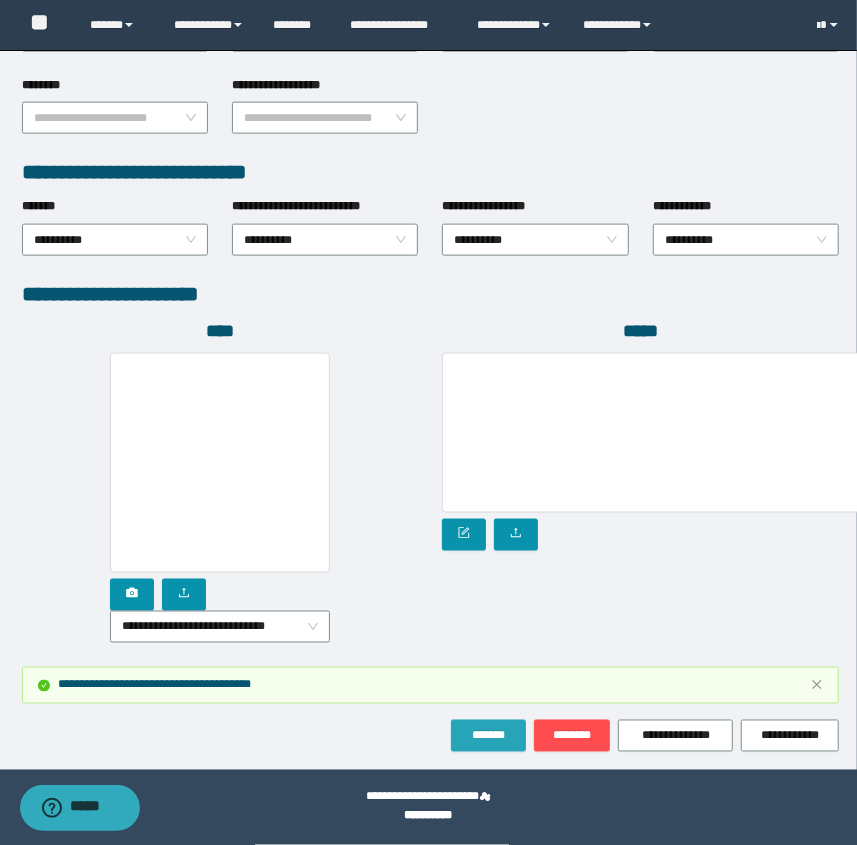 click on "*******" at bounding box center (488, 736) 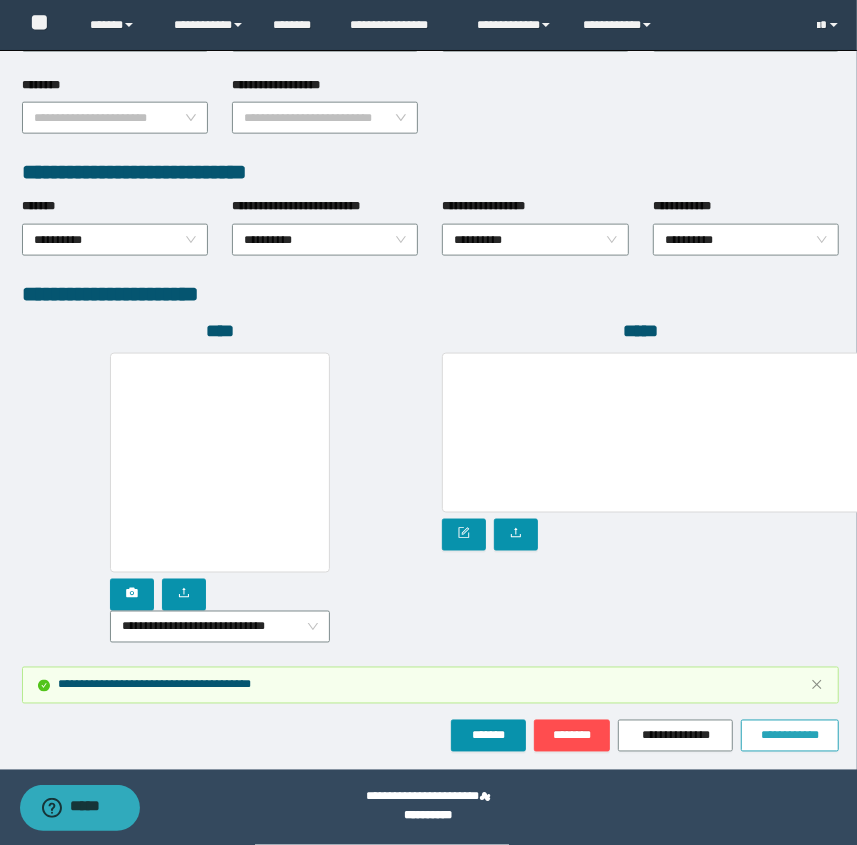click on "**********" at bounding box center [790, 736] 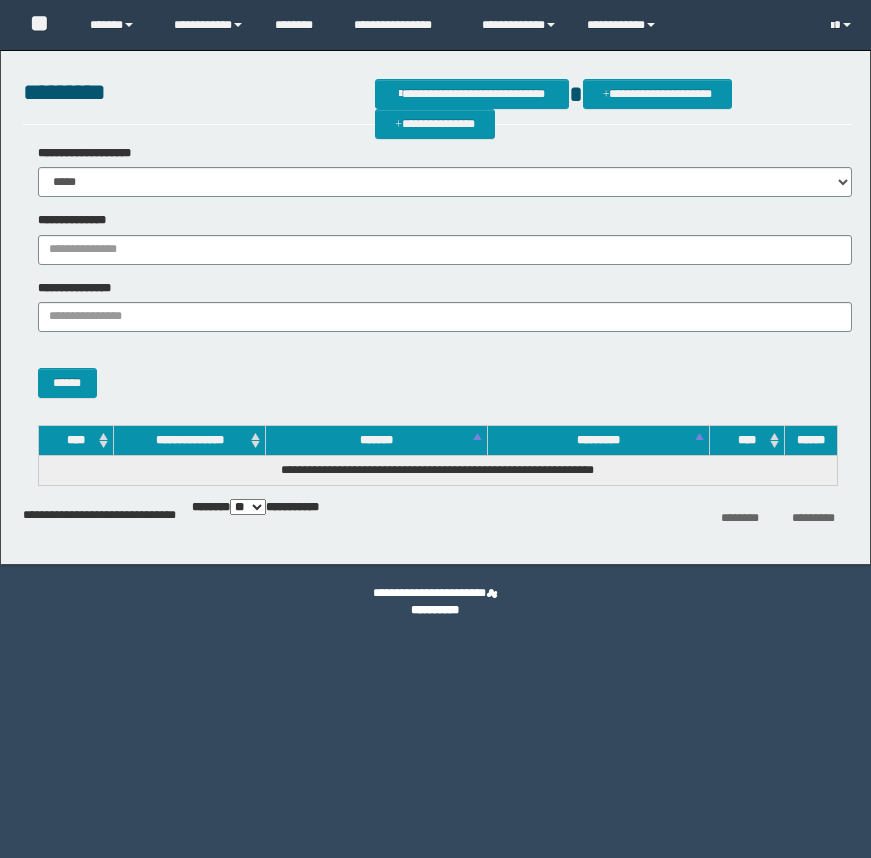 scroll, scrollTop: 0, scrollLeft: 0, axis: both 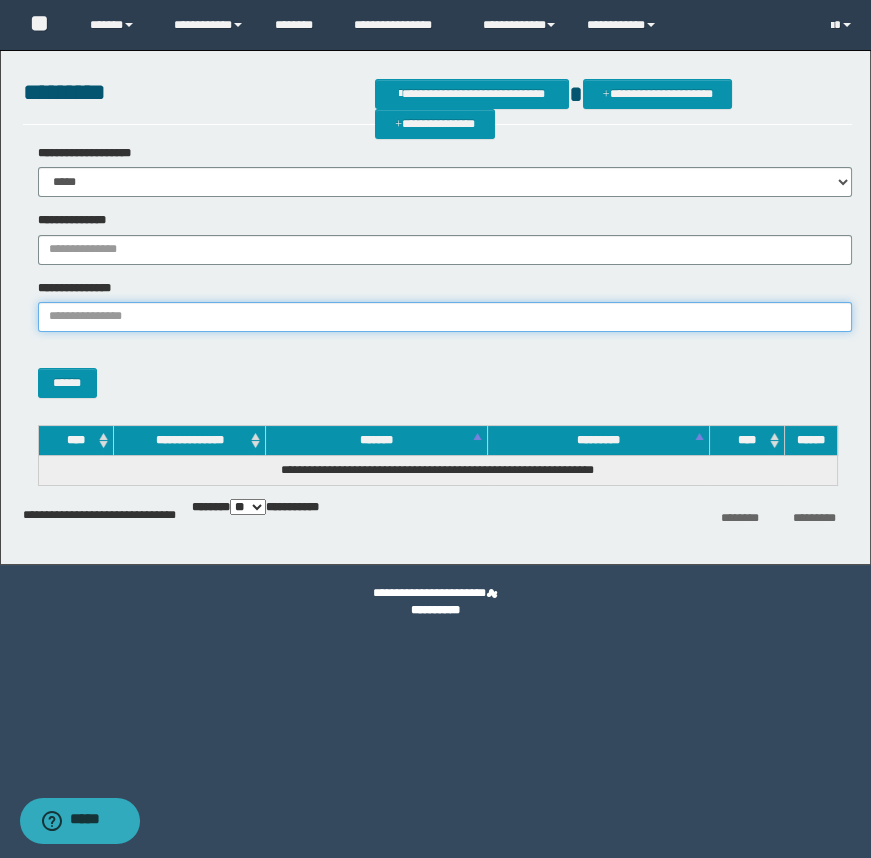 paste on "**********" 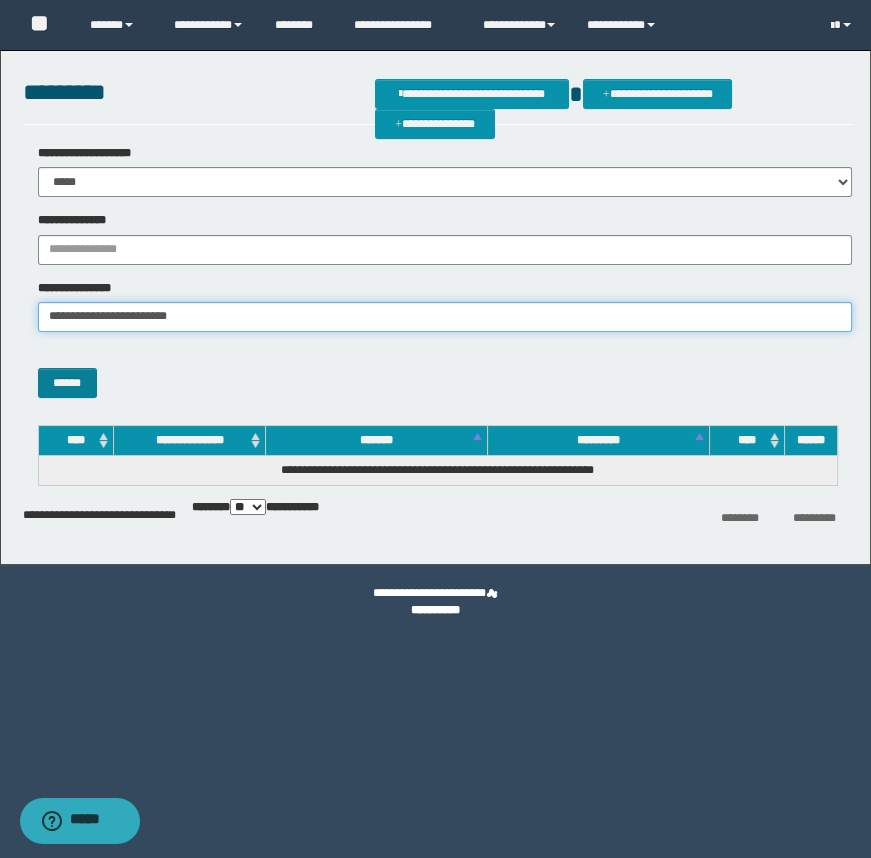 type on "**********" 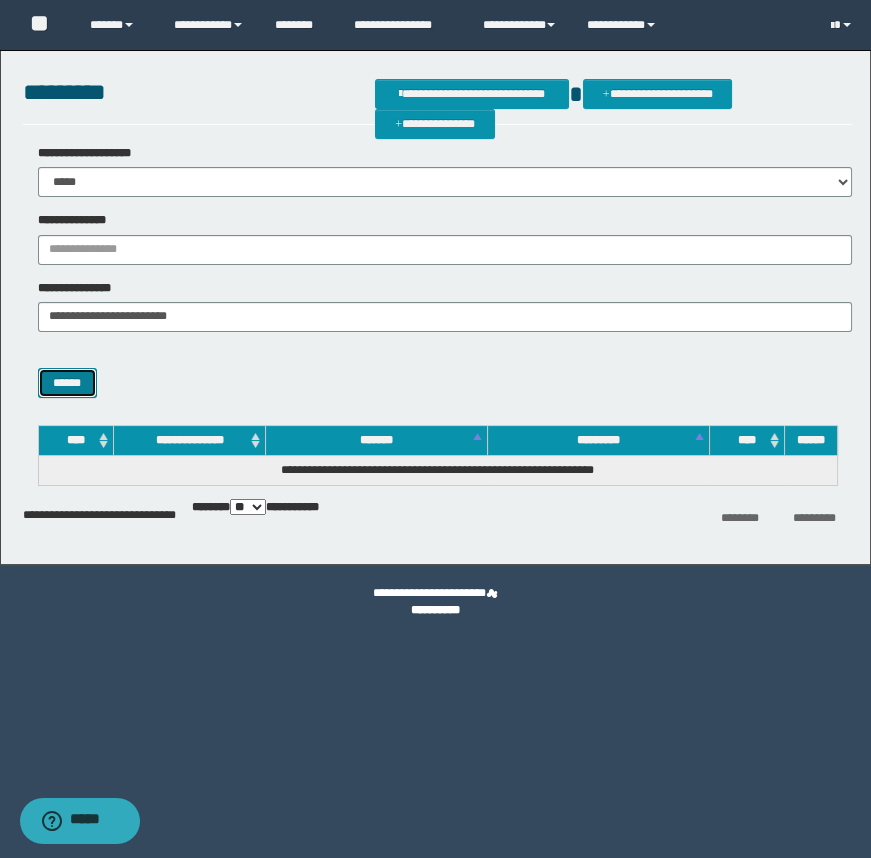 click on "******" at bounding box center (67, 383) 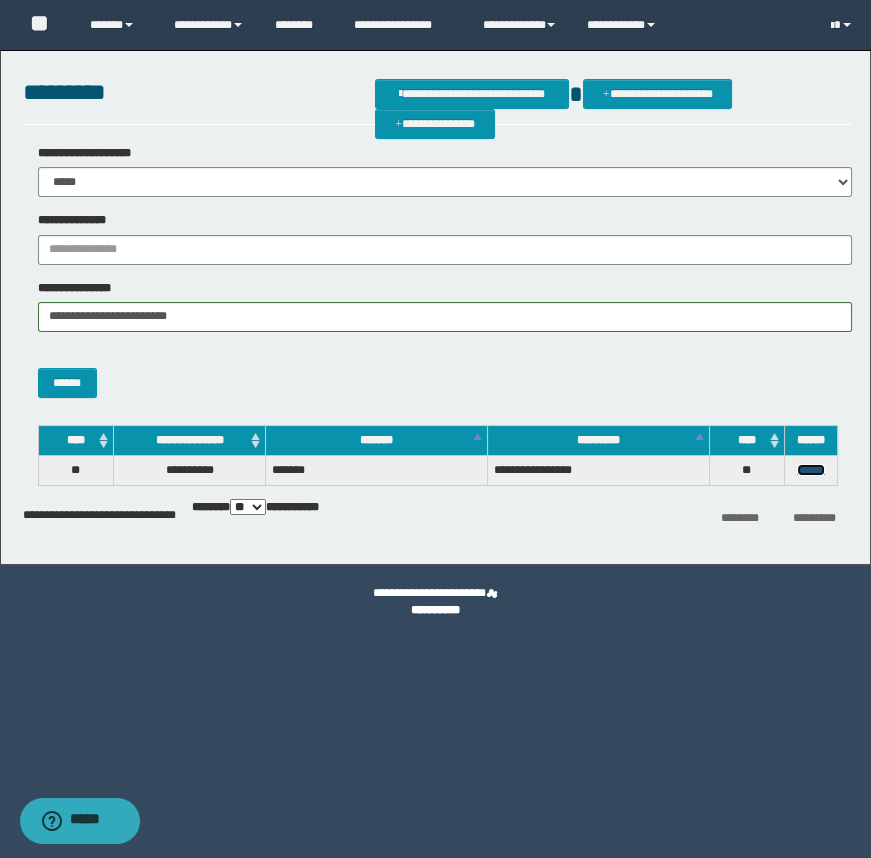click on "******" at bounding box center [811, 470] 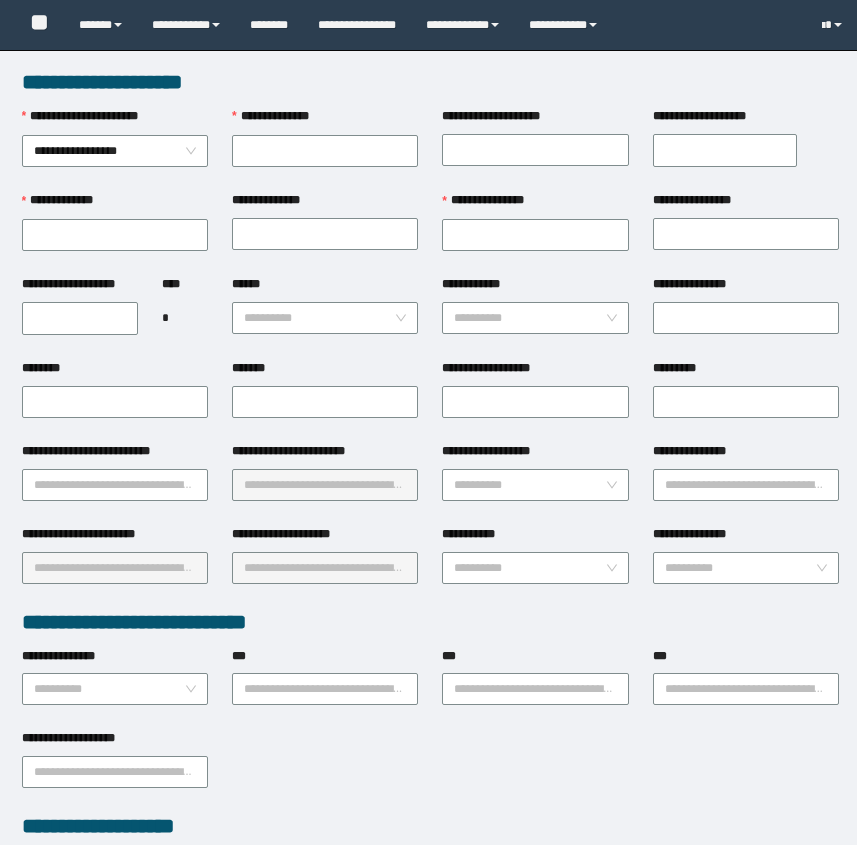 scroll, scrollTop: 0, scrollLeft: 0, axis: both 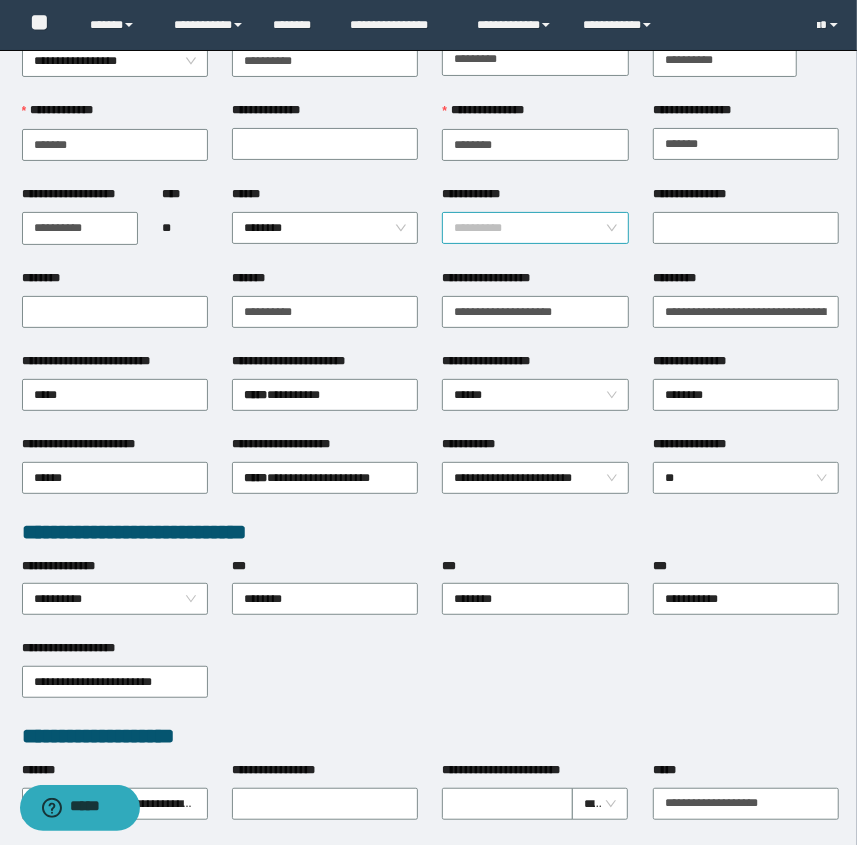 click on "**********" at bounding box center [535, 228] 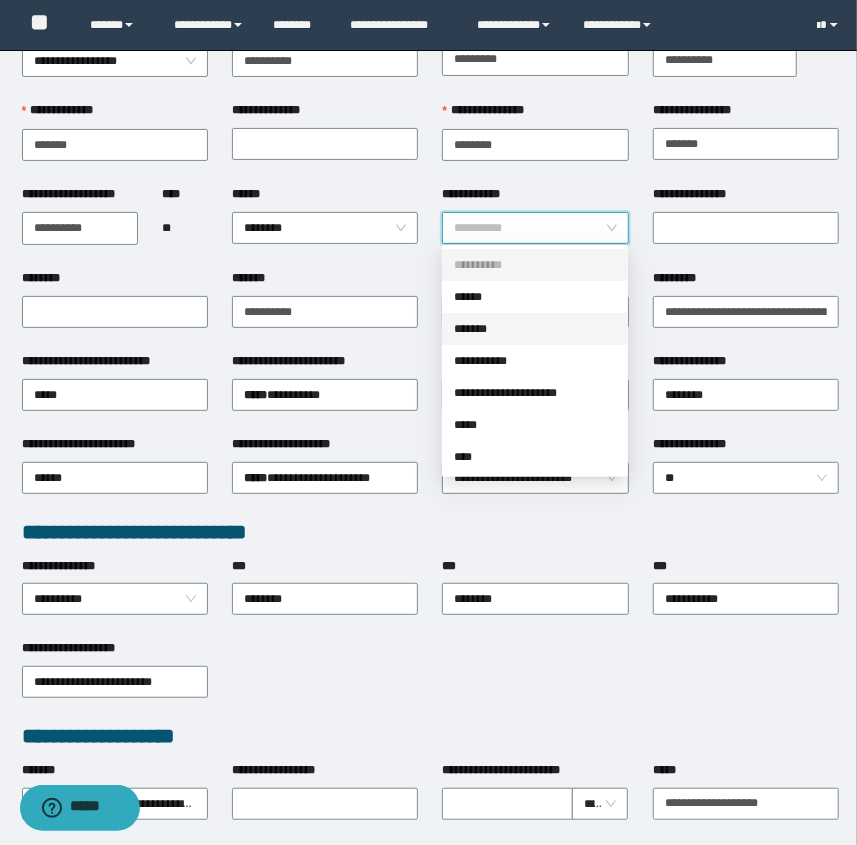 click on "*******" at bounding box center [535, 329] 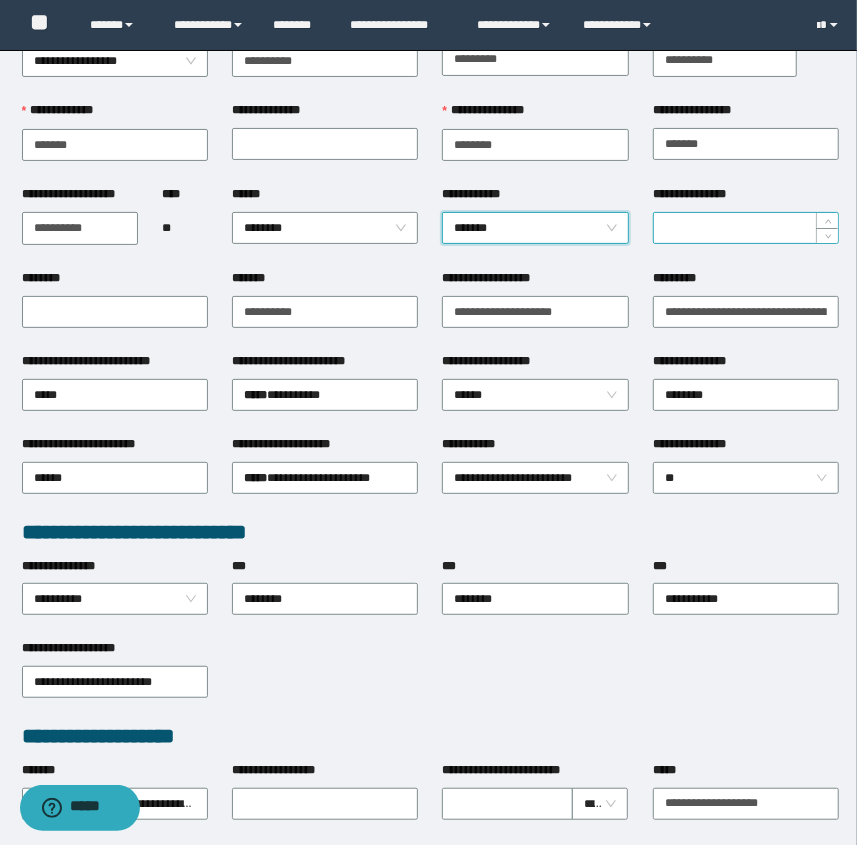 click on "**********" at bounding box center (746, 228) 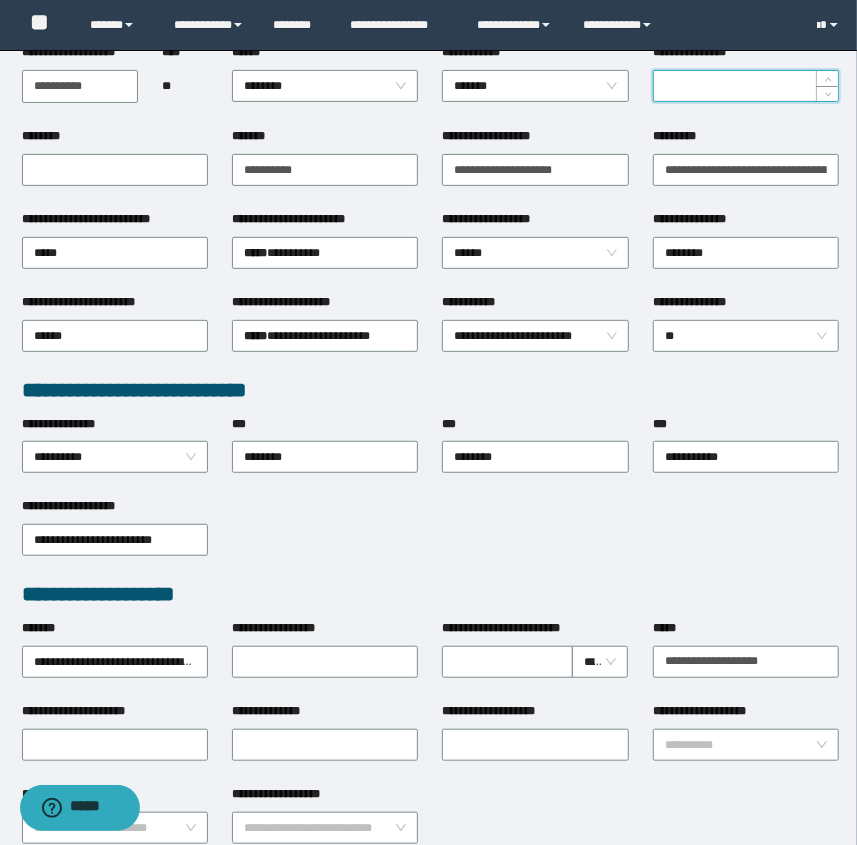 scroll, scrollTop: 272, scrollLeft: 0, axis: vertical 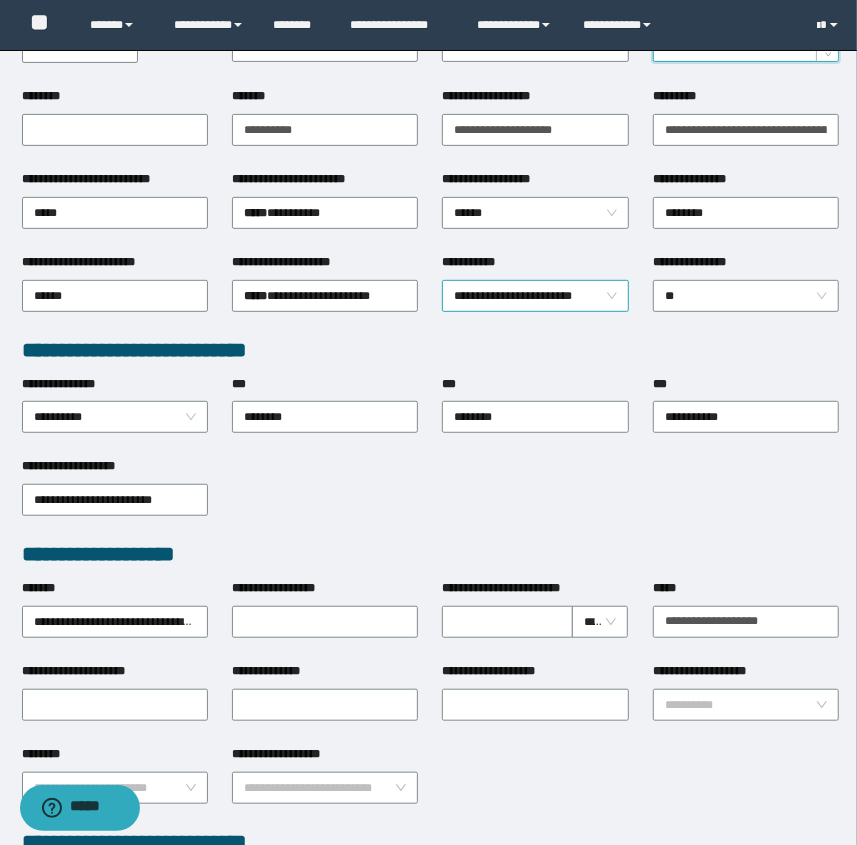 click on "**********" at bounding box center (535, 296) 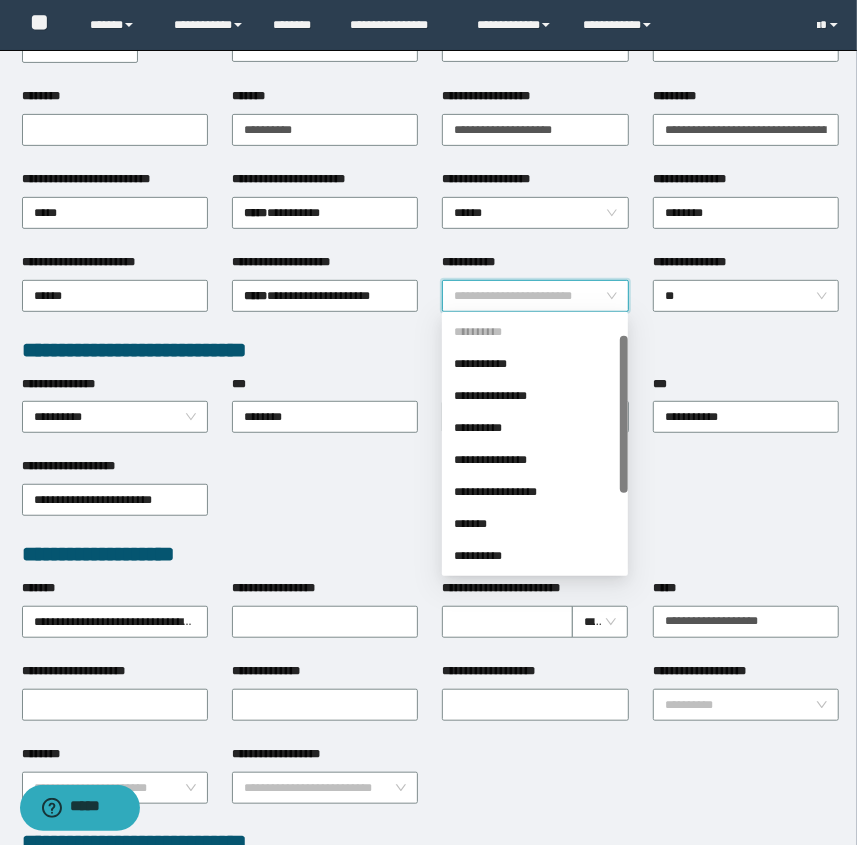 scroll, scrollTop: 31, scrollLeft: 0, axis: vertical 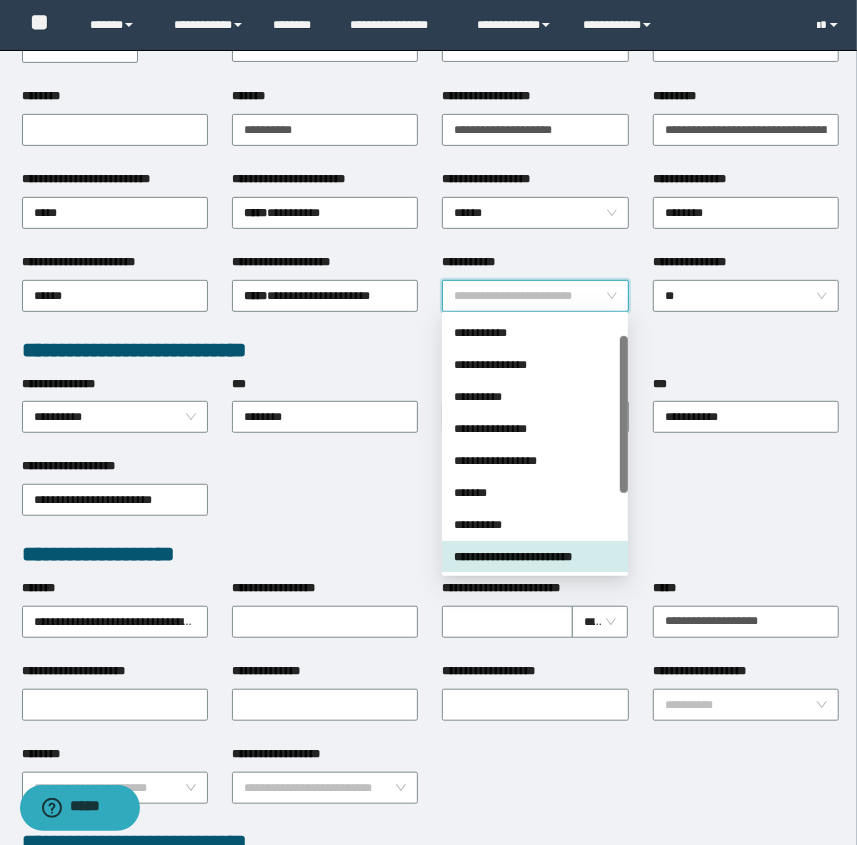 click on "**********" at bounding box center (535, 296) 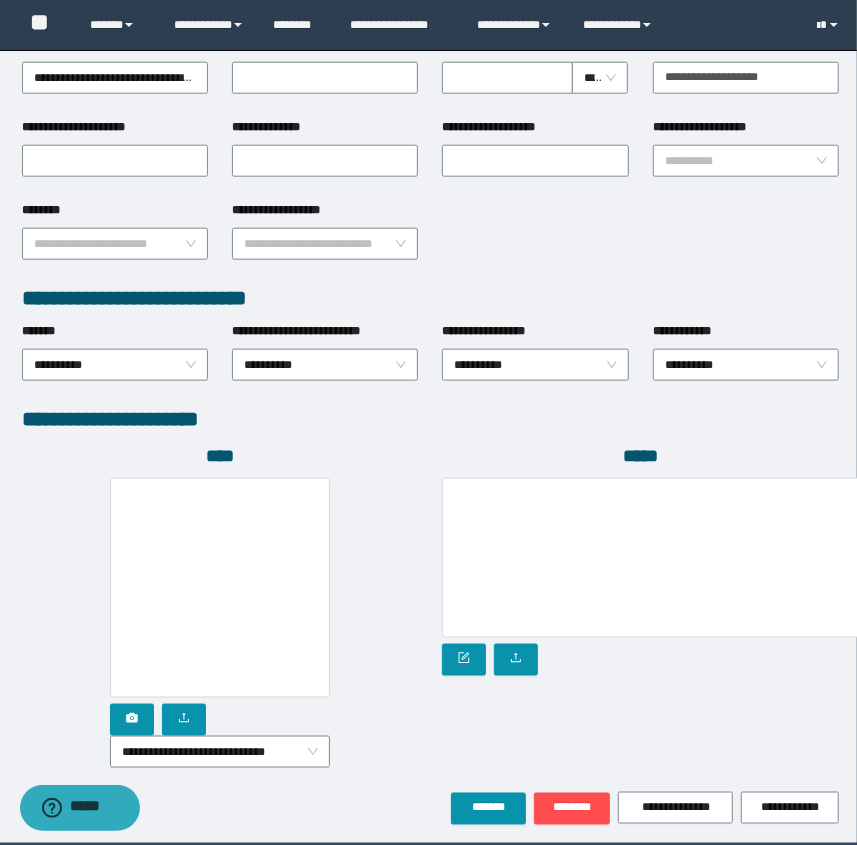 scroll, scrollTop: 890, scrollLeft: 0, axis: vertical 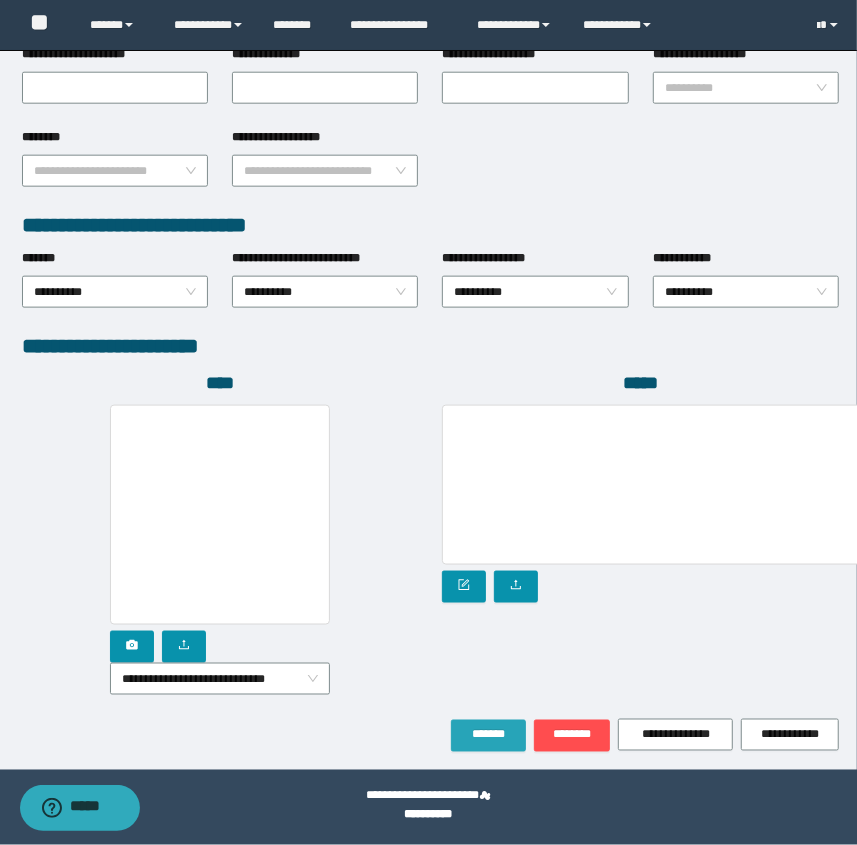 click on "*******" at bounding box center (488, 735) 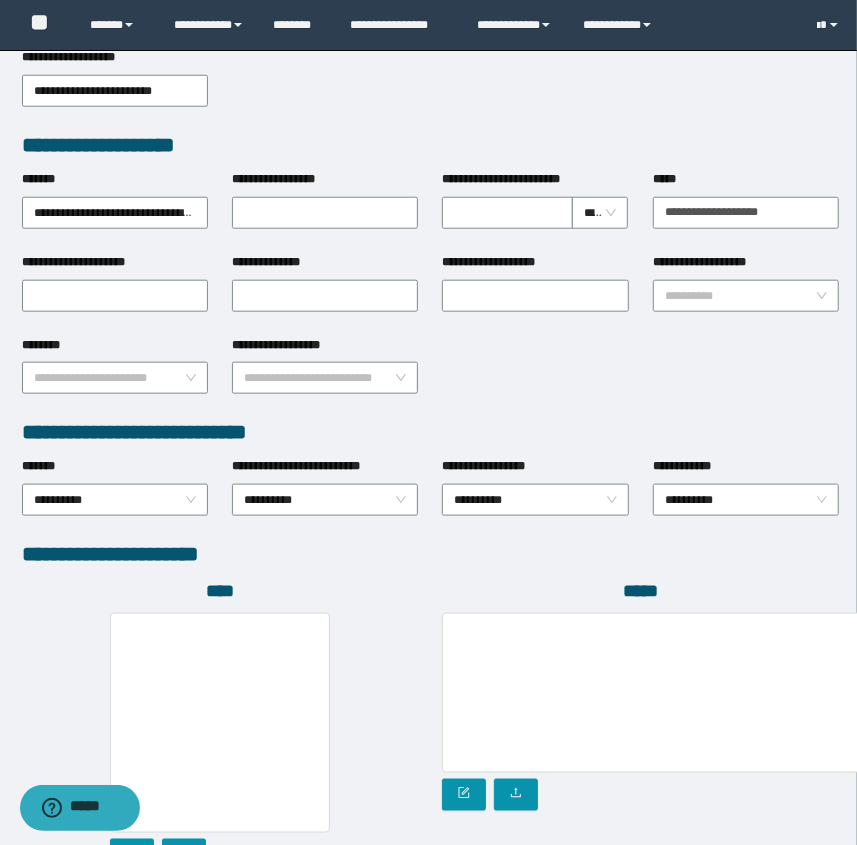scroll, scrollTop: 994, scrollLeft: 0, axis: vertical 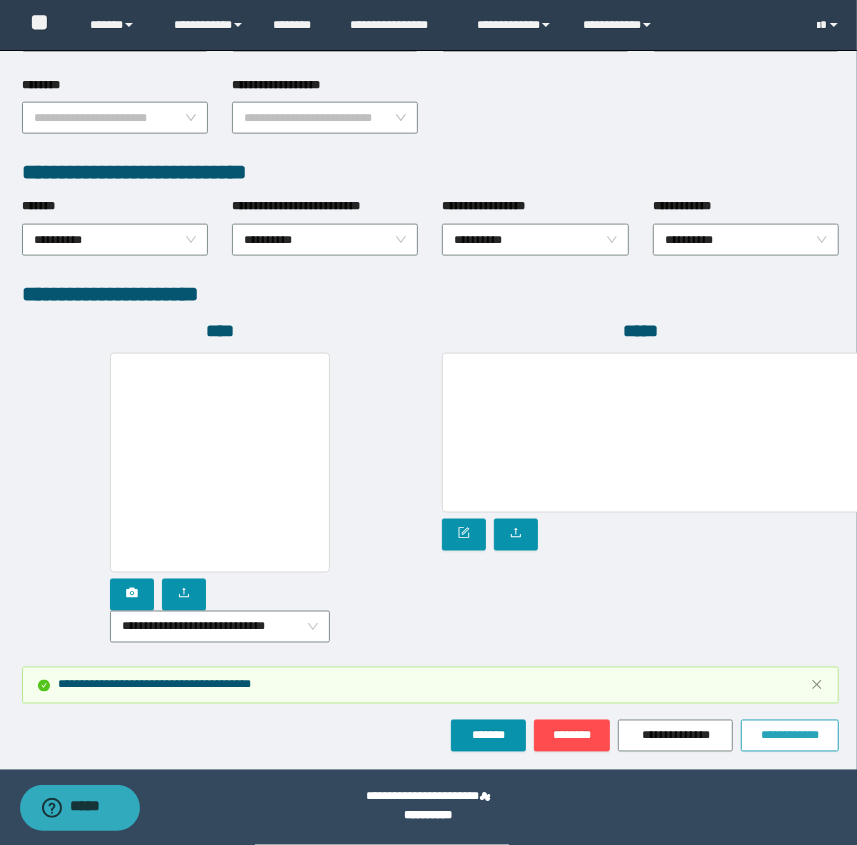 click on "**********" at bounding box center (790, 736) 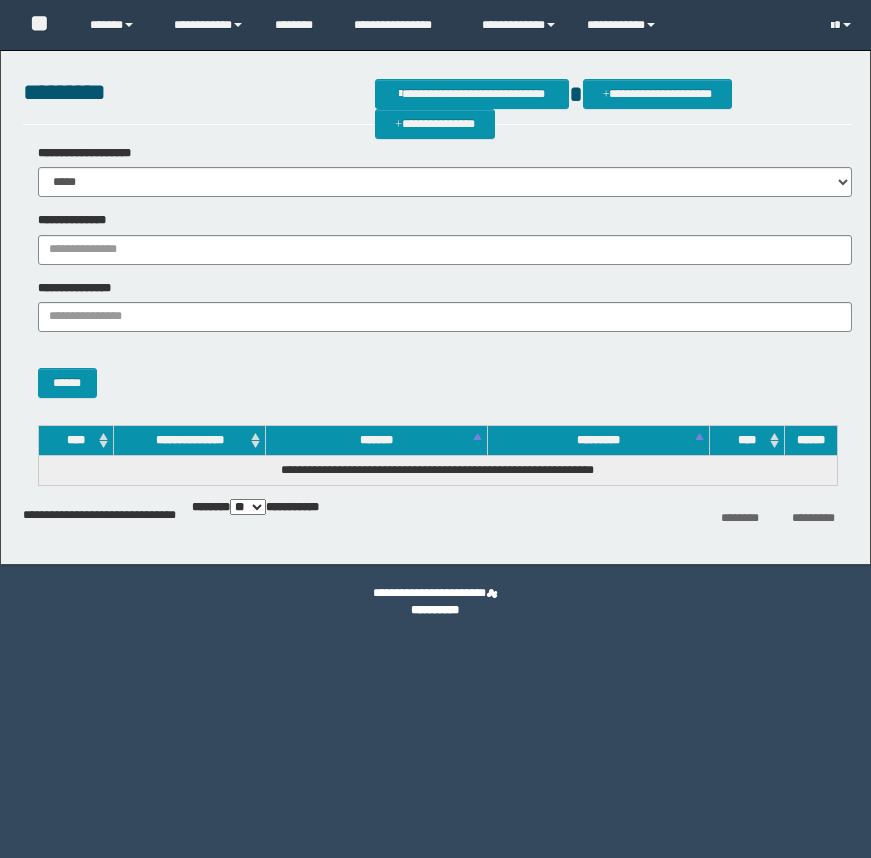 scroll, scrollTop: 0, scrollLeft: 0, axis: both 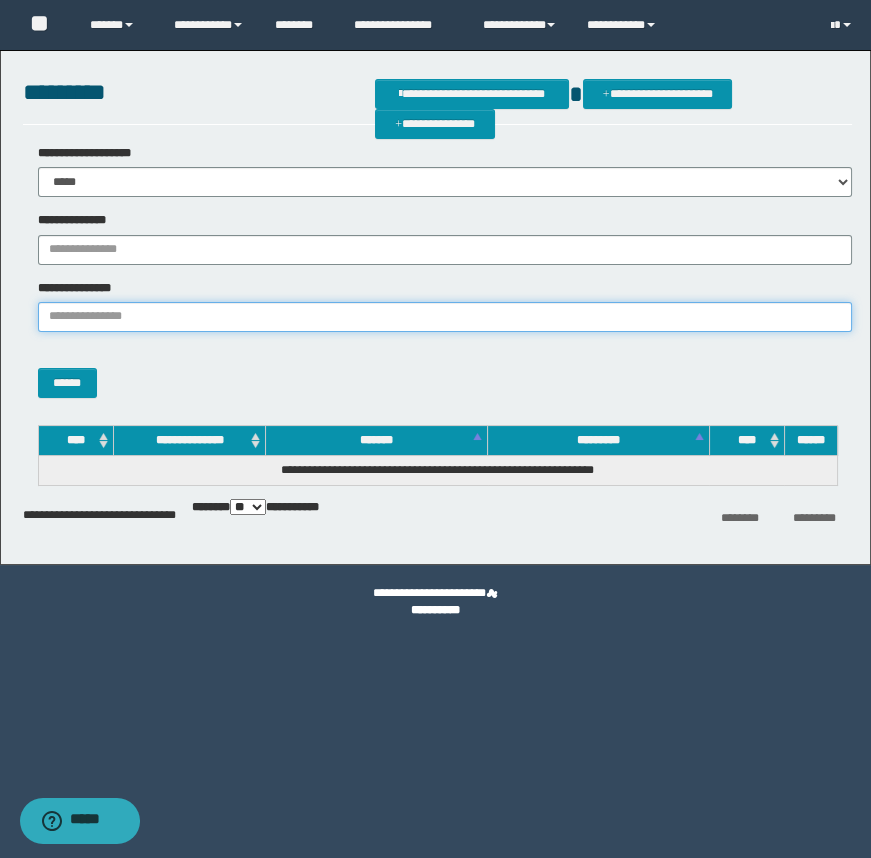 click on "**********" at bounding box center (445, 317) 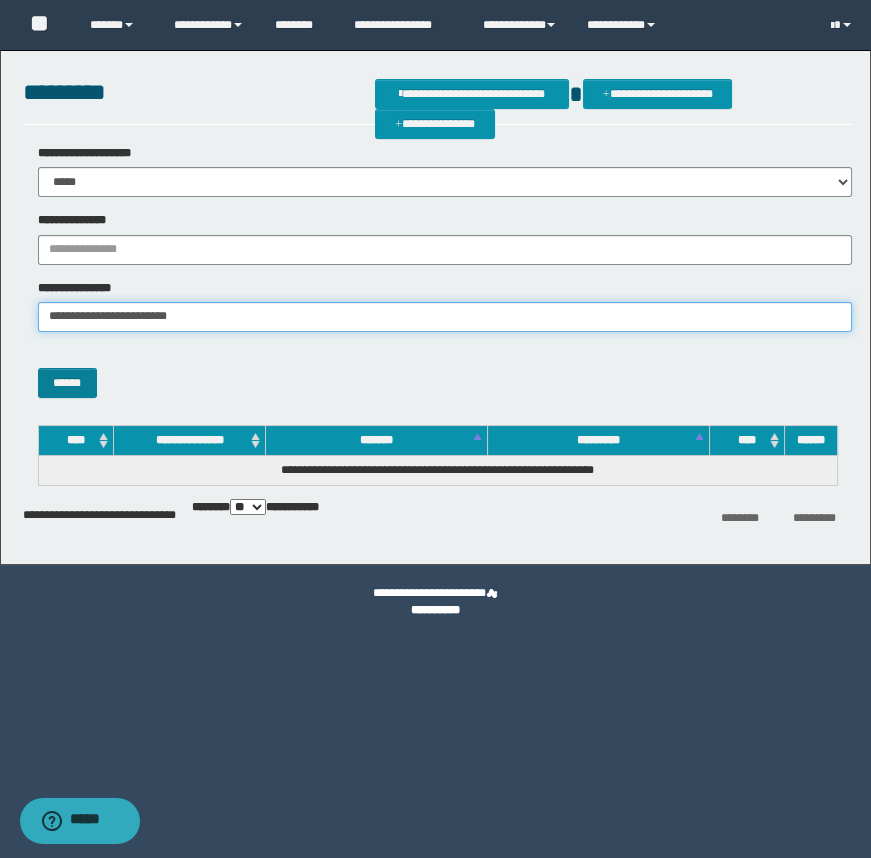 type on "**********" 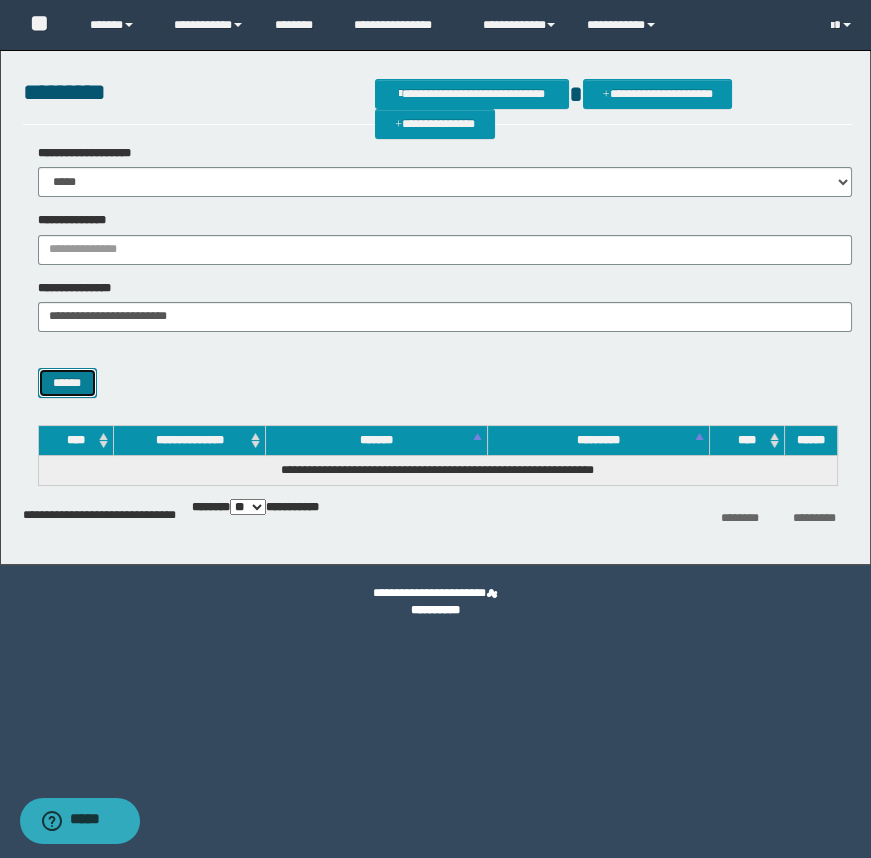 click on "******" at bounding box center (67, 383) 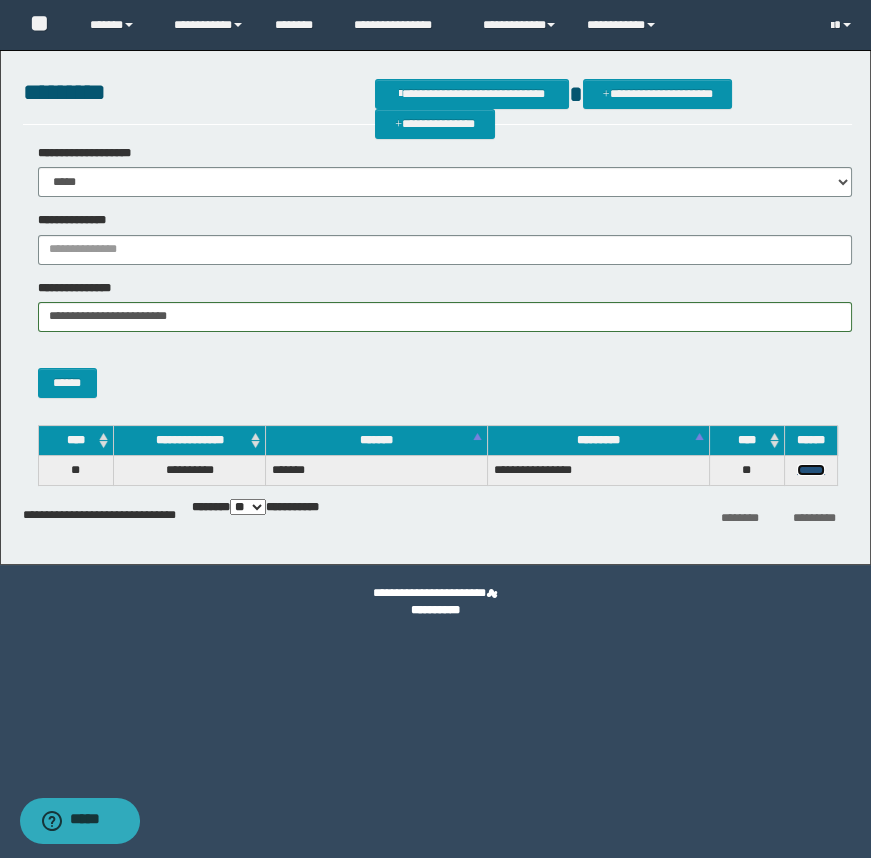 click on "******" at bounding box center (811, 470) 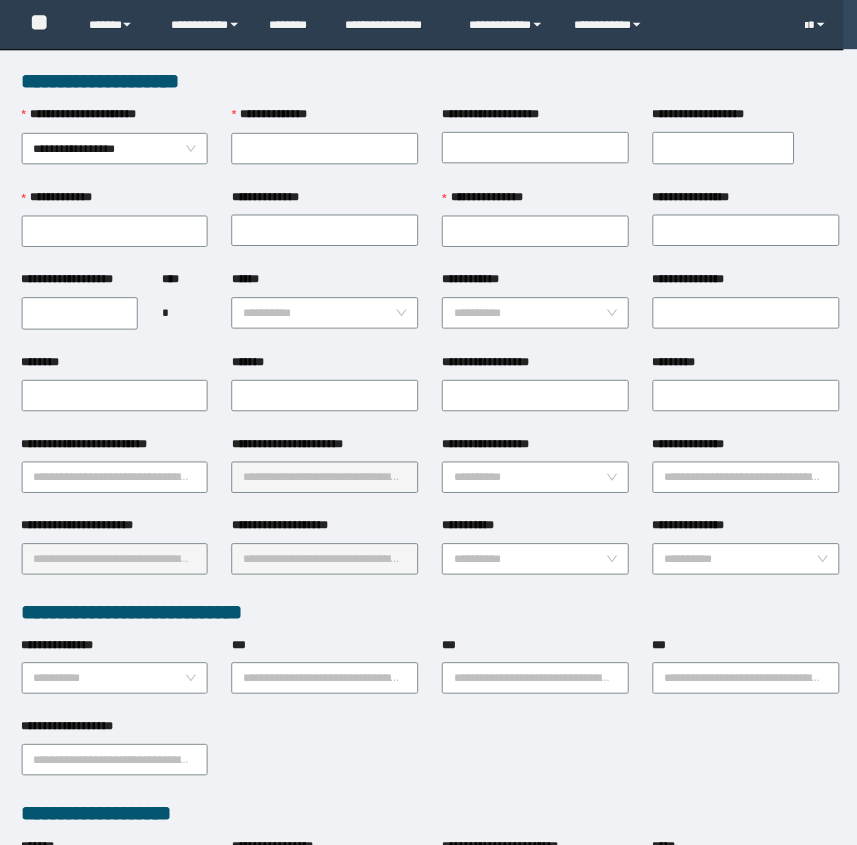 scroll, scrollTop: 0, scrollLeft: 0, axis: both 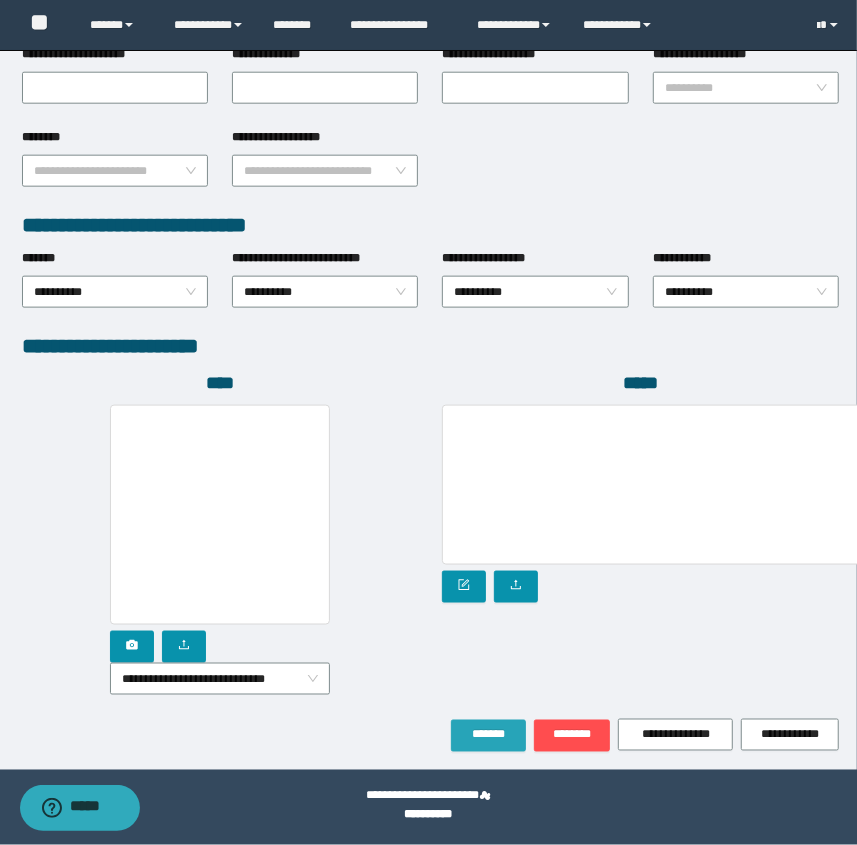 click on "*******" at bounding box center [488, 735] 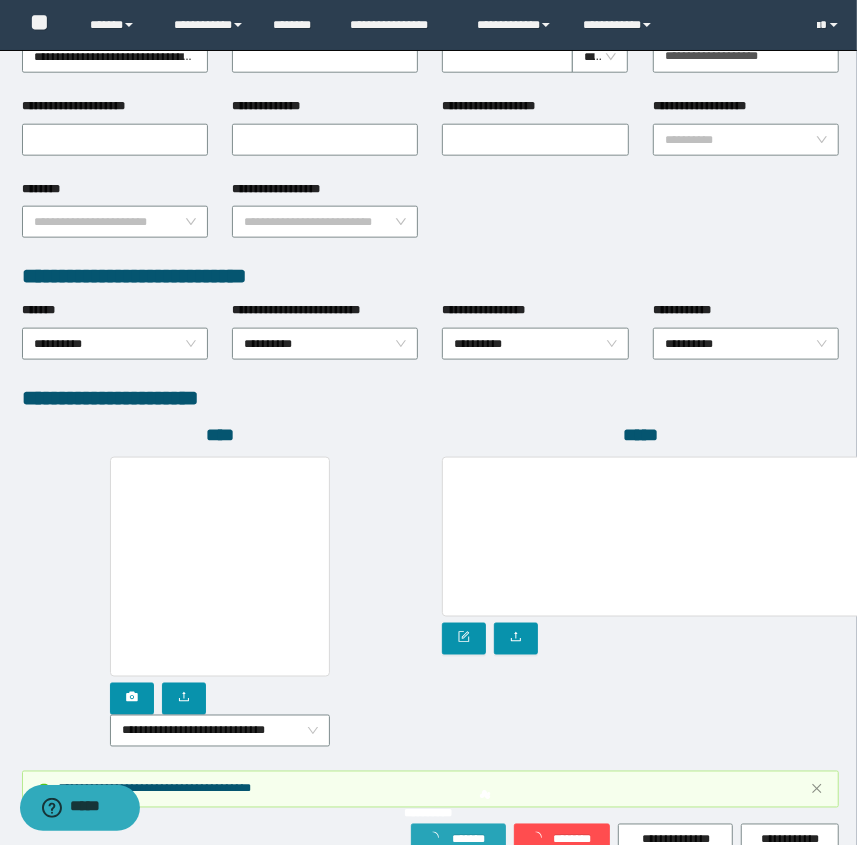 scroll, scrollTop: 942, scrollLeft: 0, axis: vertical 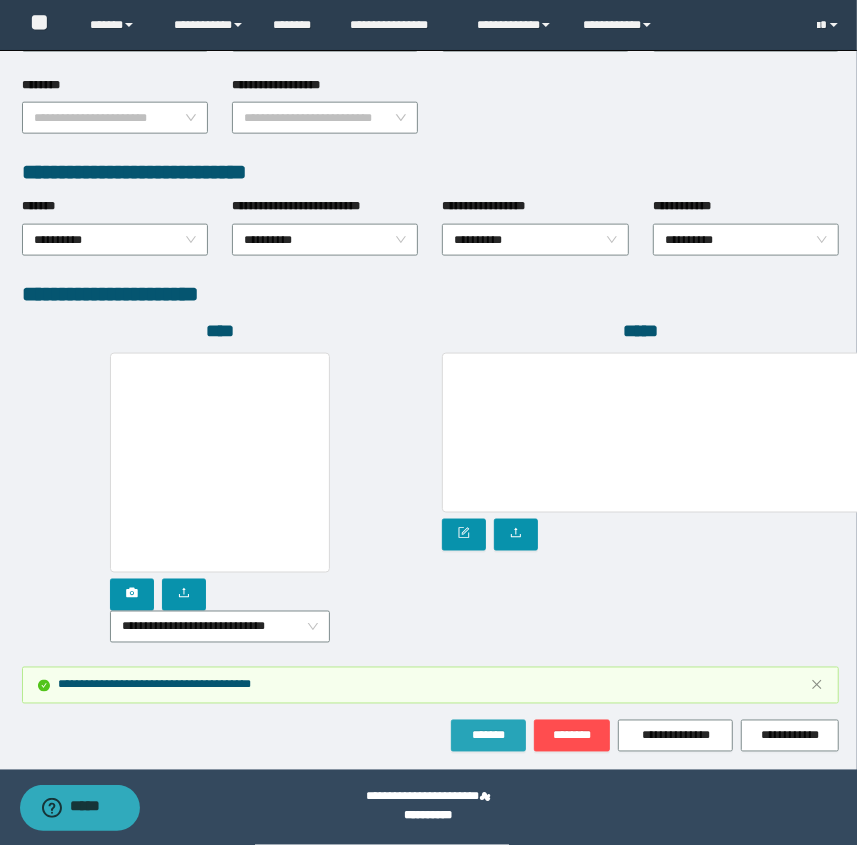 click on "*******" at bounding box center [488, 736] 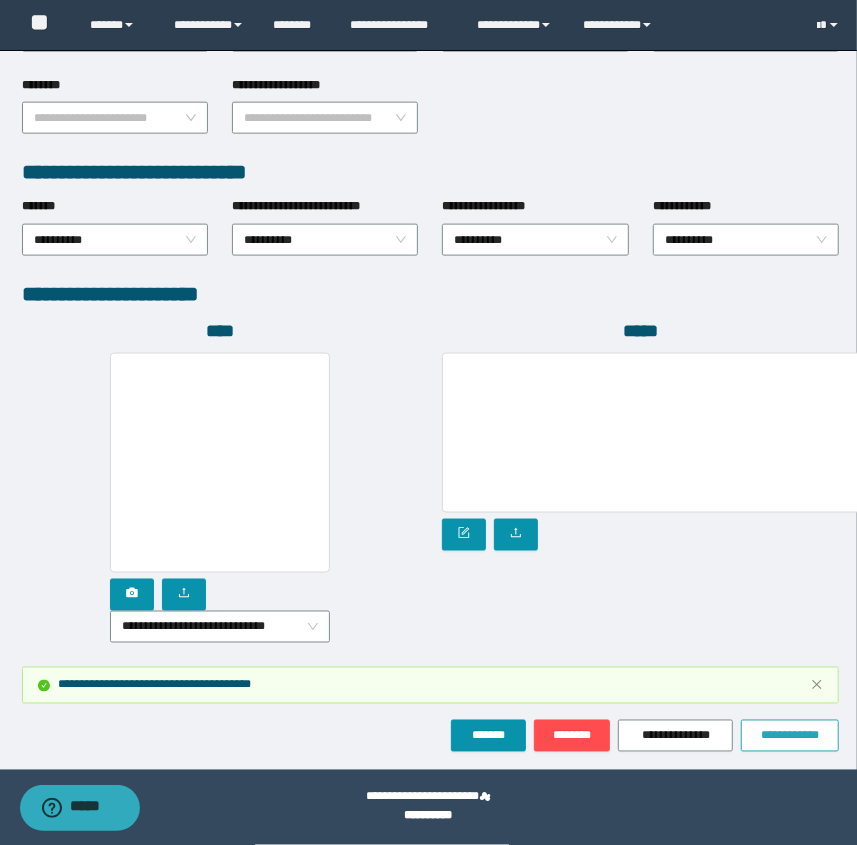 click on "**********" at bounding box center (790, 736) 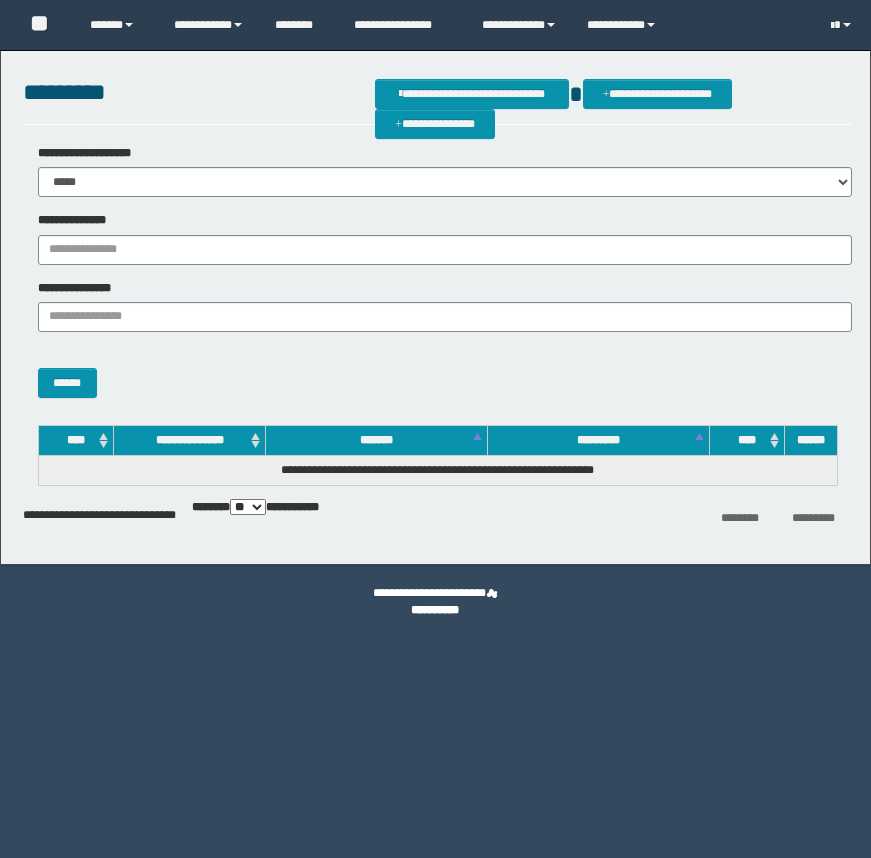 scroll, scrollTop: 0, scrollLeft: 0, axis: both 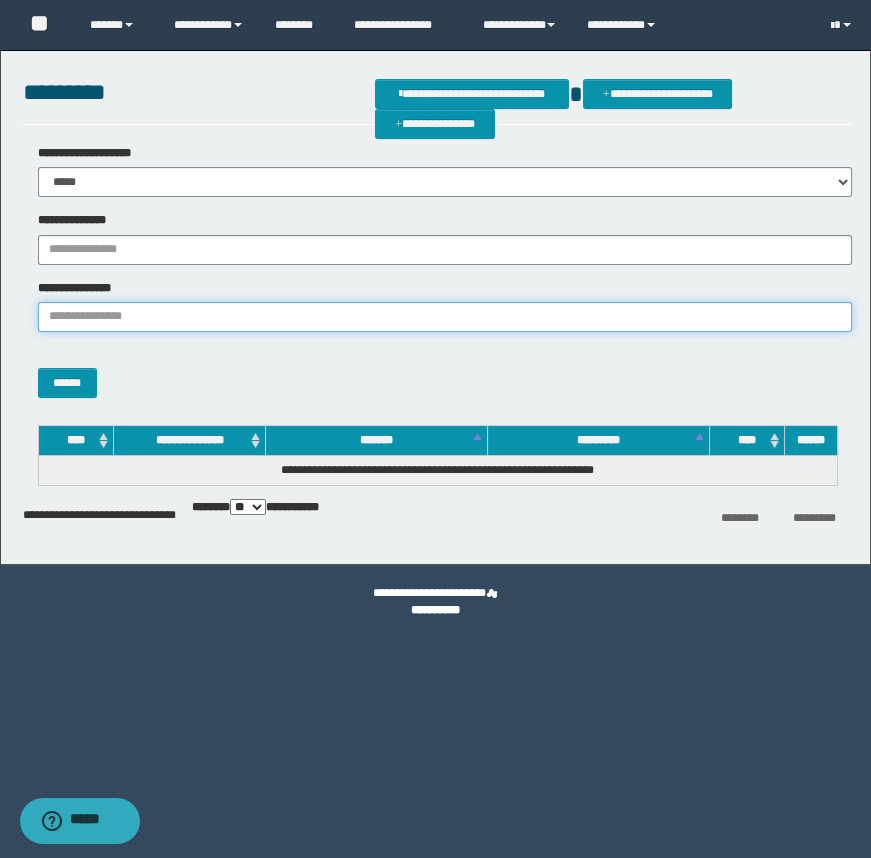 paste on "**********" 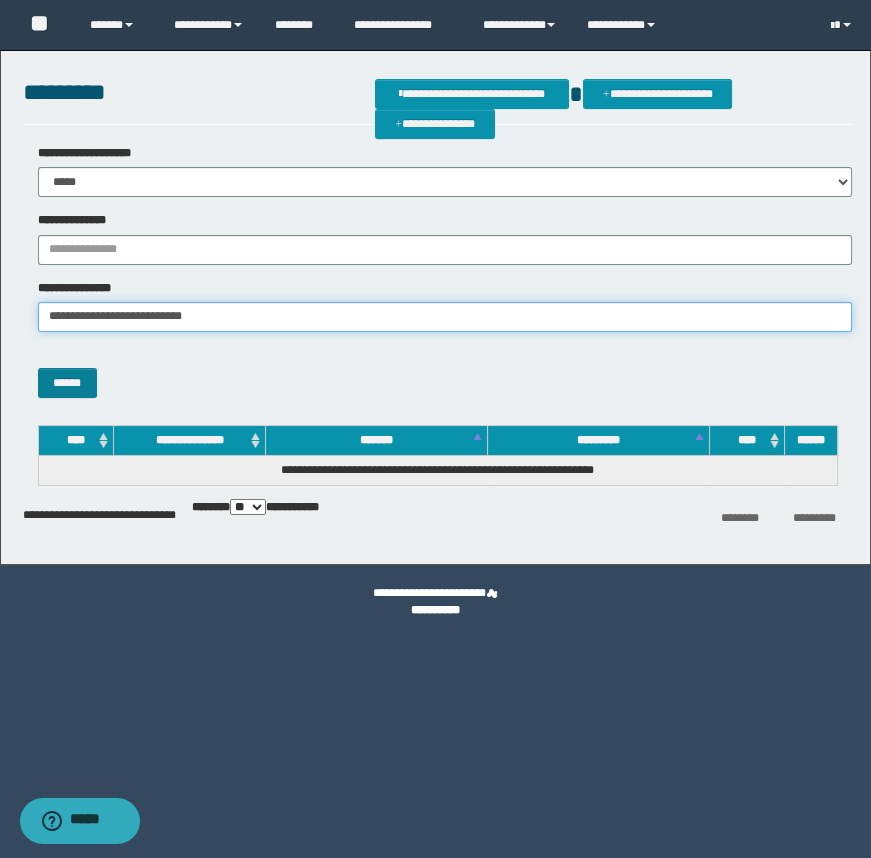 type on "**********" 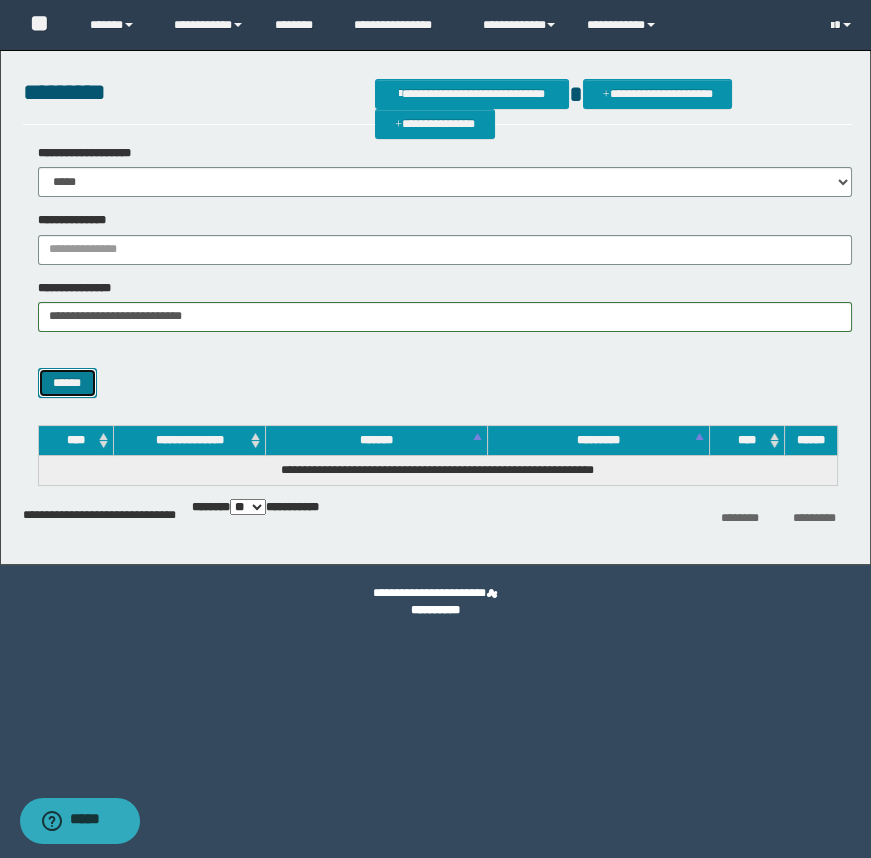 click on "******" at bounding box center [67, 383] 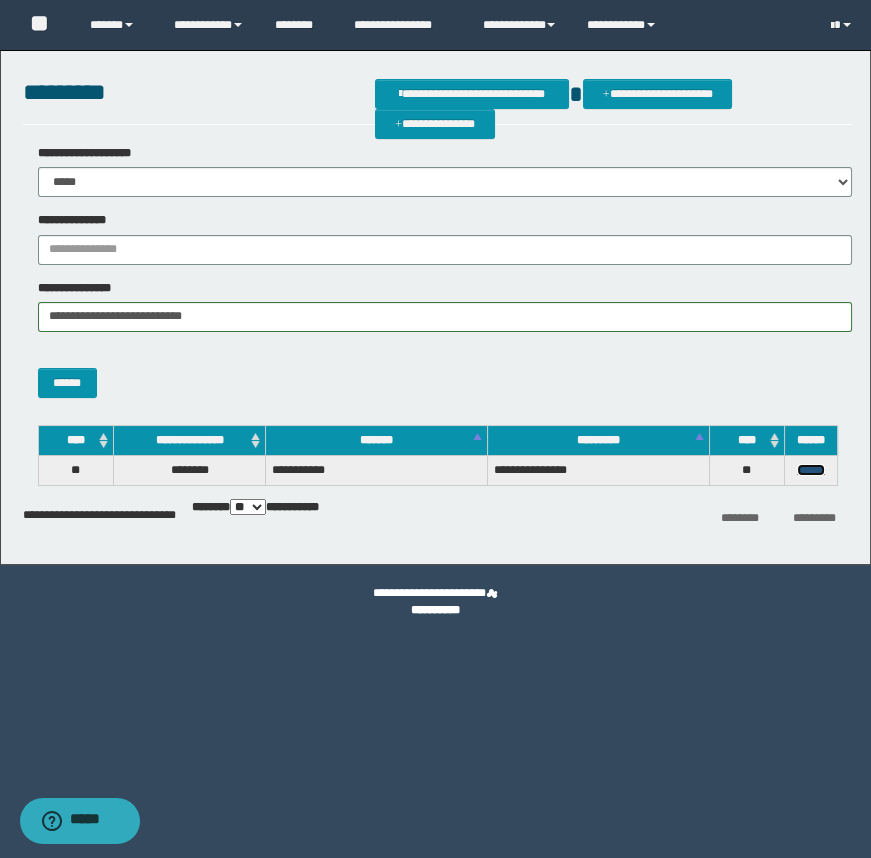 click on "******" at bounding box center (811, 470) 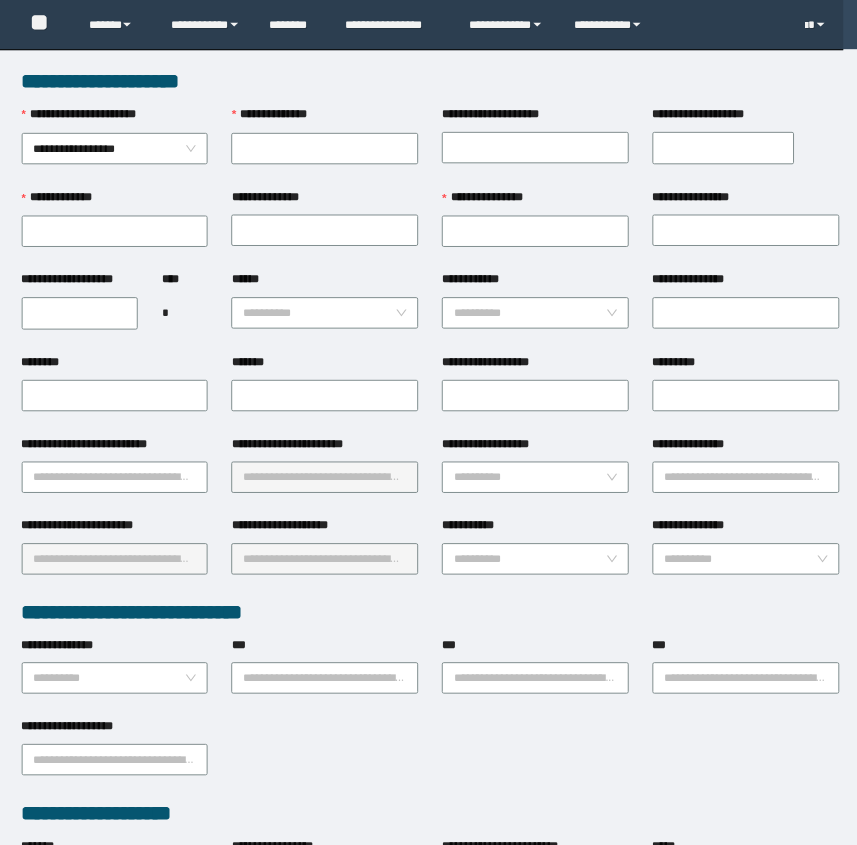 scroll, scrollTop: 0, scrollLeft: 0, axis: both 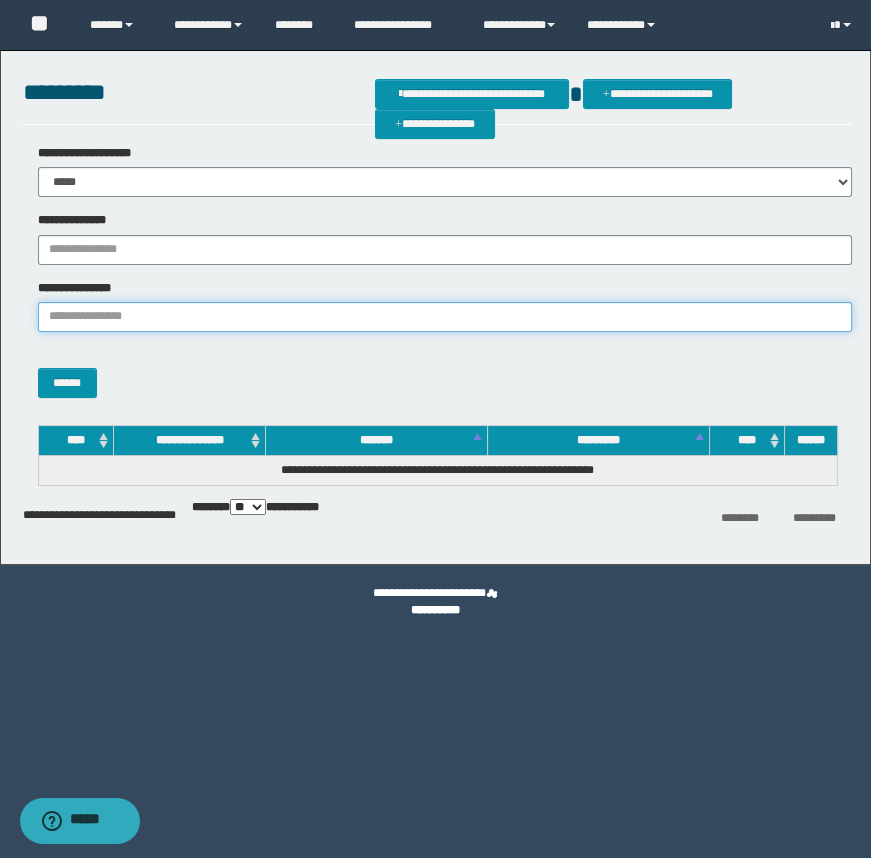 click on "**********" at bounding box center (445, 317) 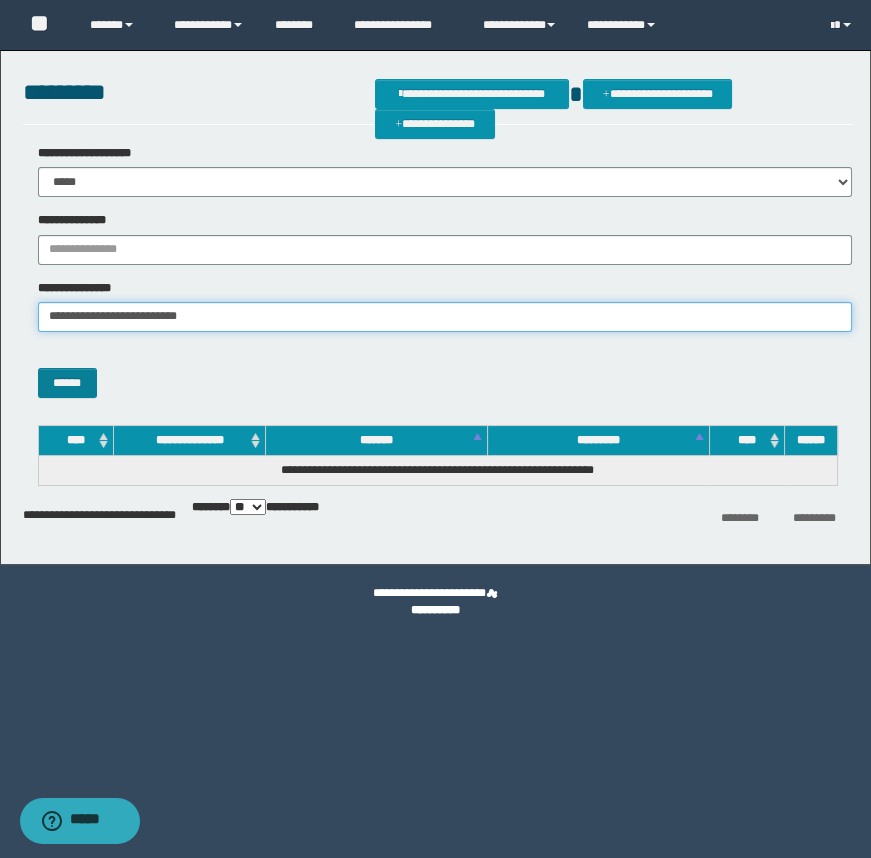 type on "**********" 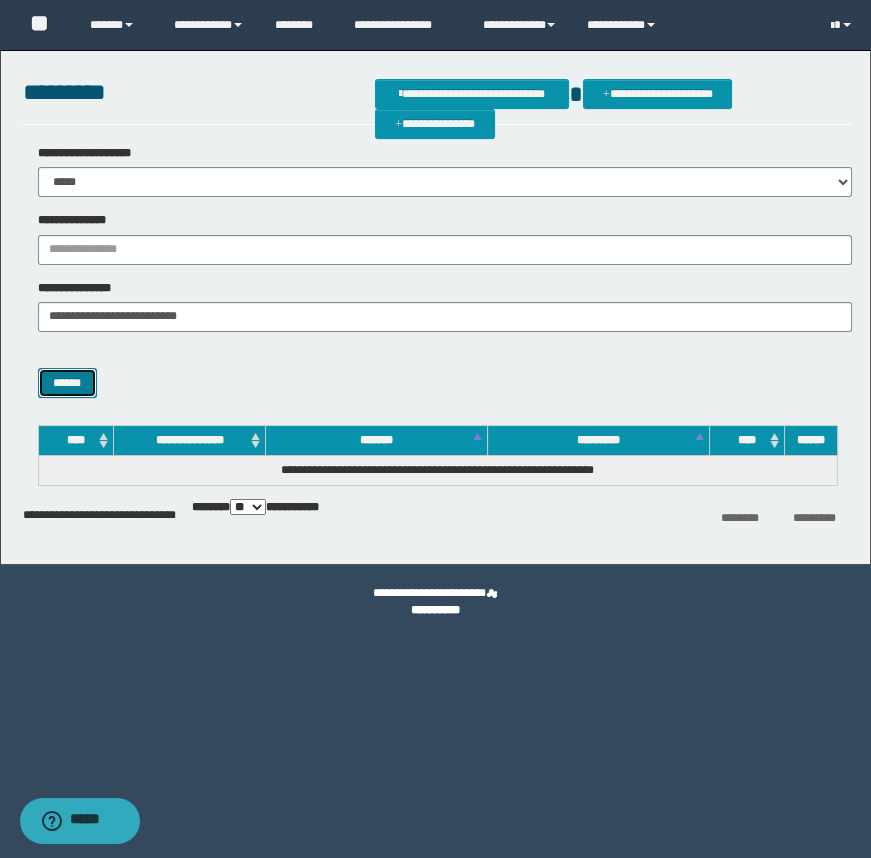 click on "******" at bounding box center (67, 383) 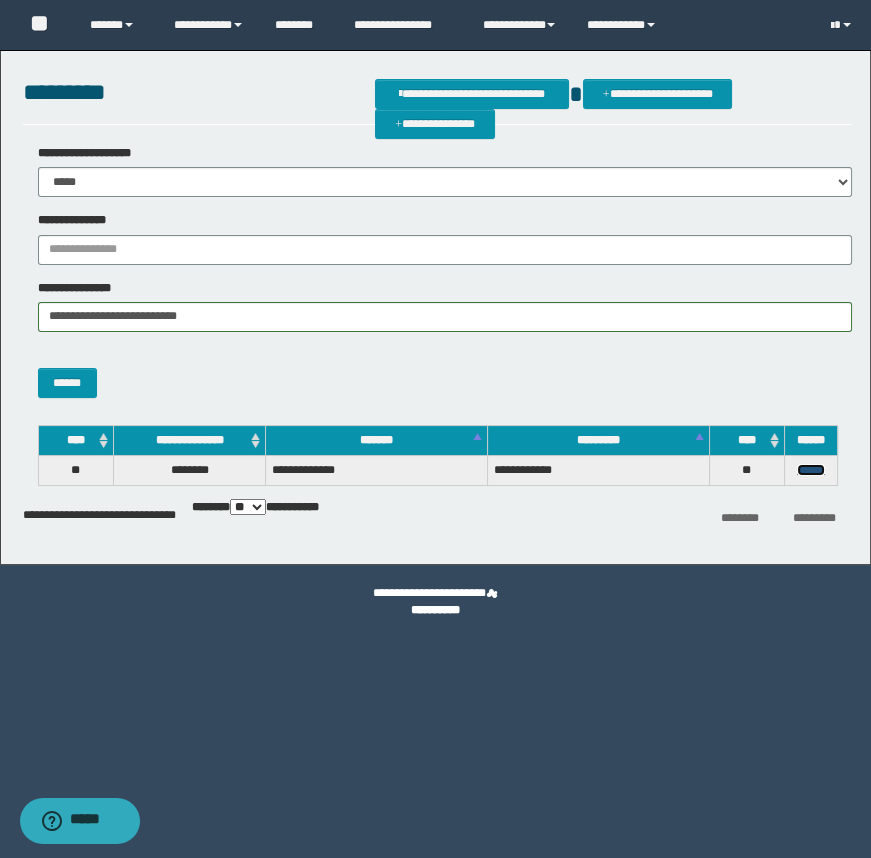 click on "******" at bounding box center [811, 470] 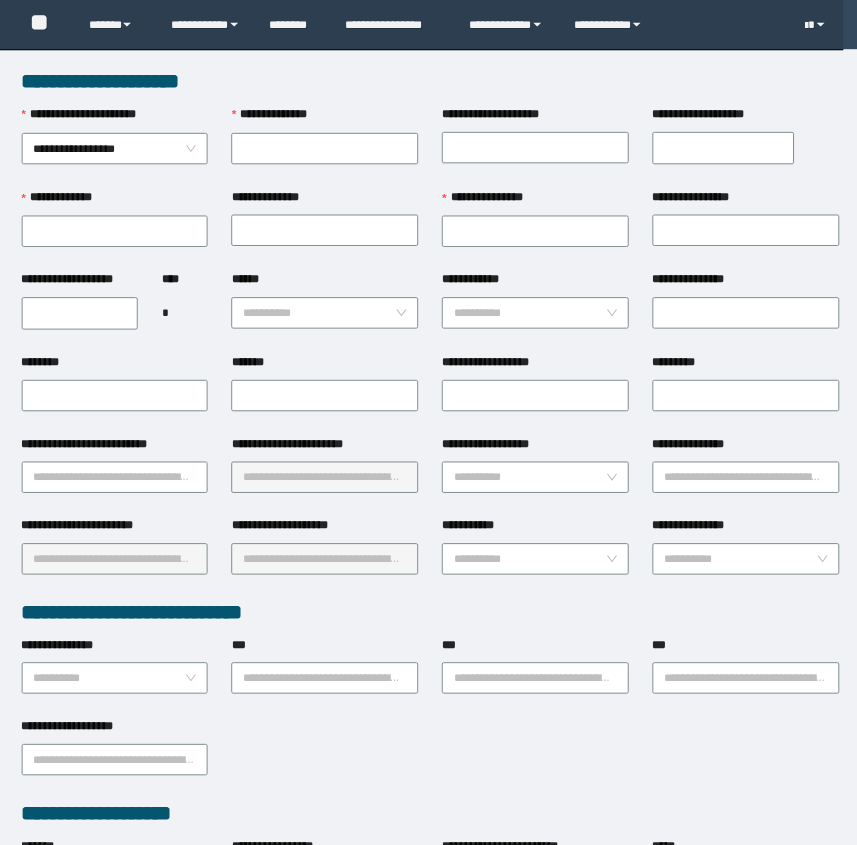 scroll, scrollTop: 0, scrollLeft: 0, axis: both 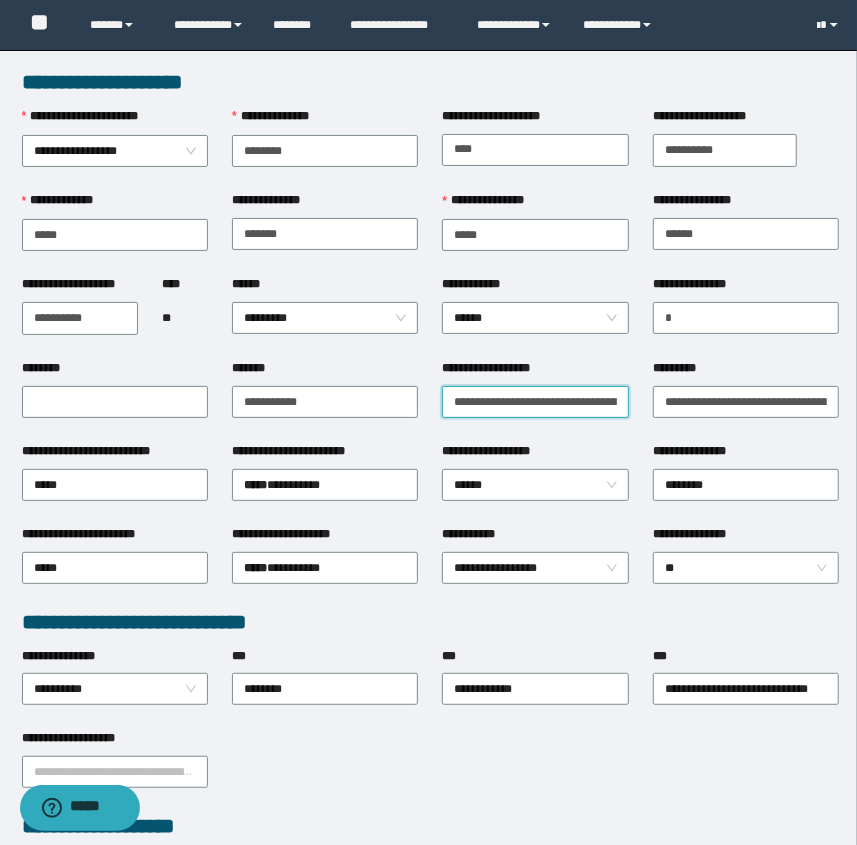 click on "**********" at bounding box center [535, 402] 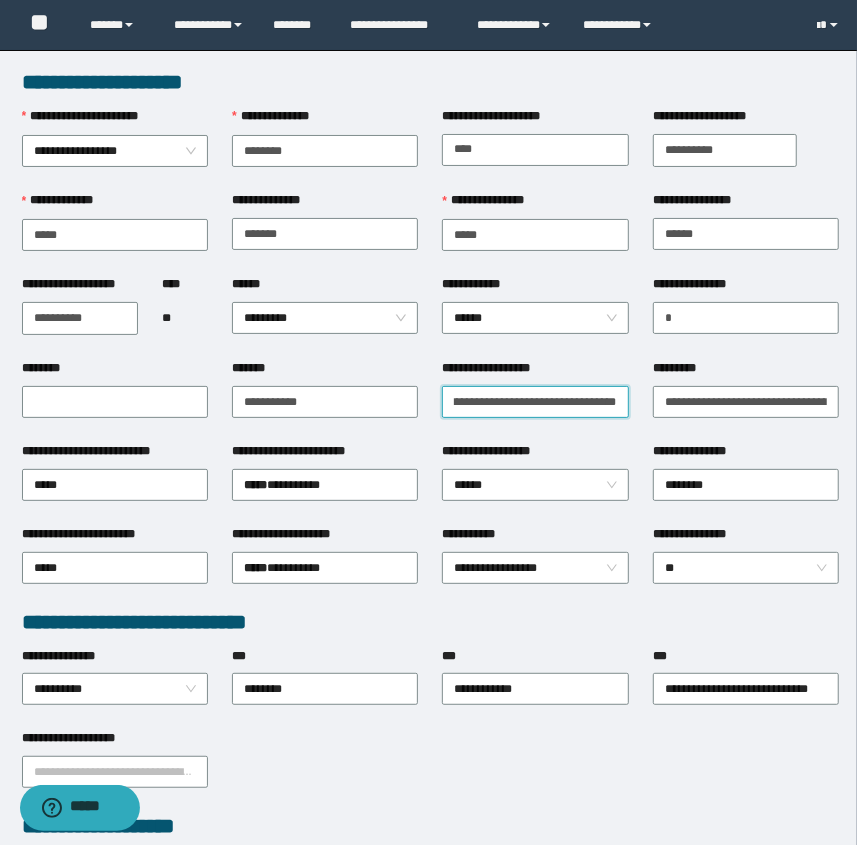 scroll, scrollTop: 0, scrollLeft: 173, axis: horizontal 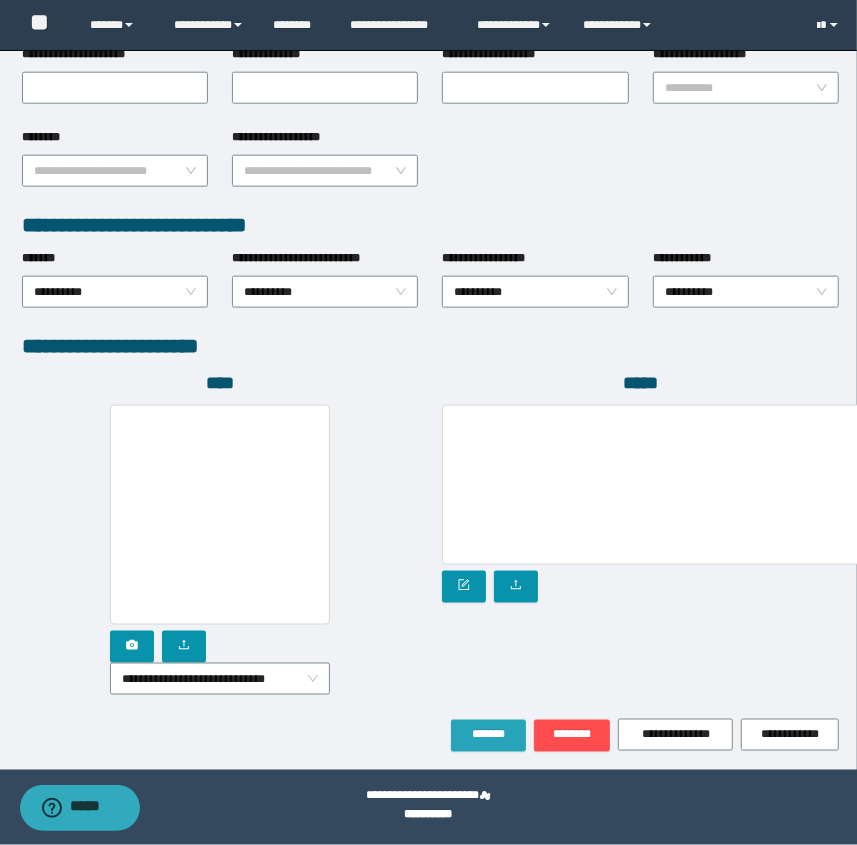 click on "*******" at bounding box center [488, 735] 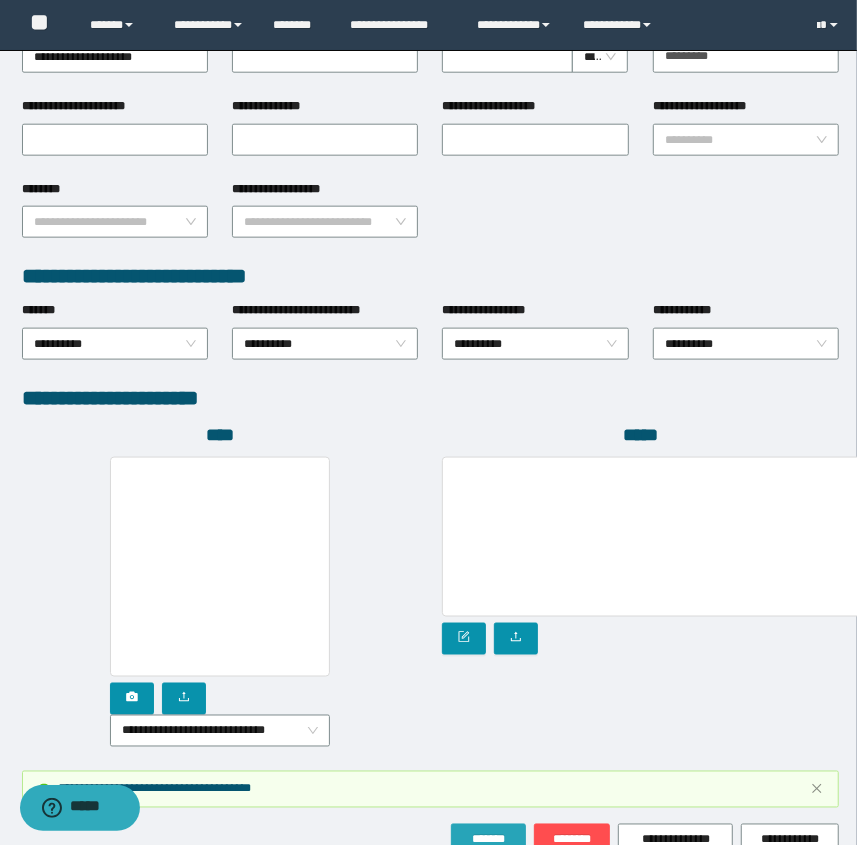scroll, scrollTop: 942, scrollLeft: 0, axis: vertical 